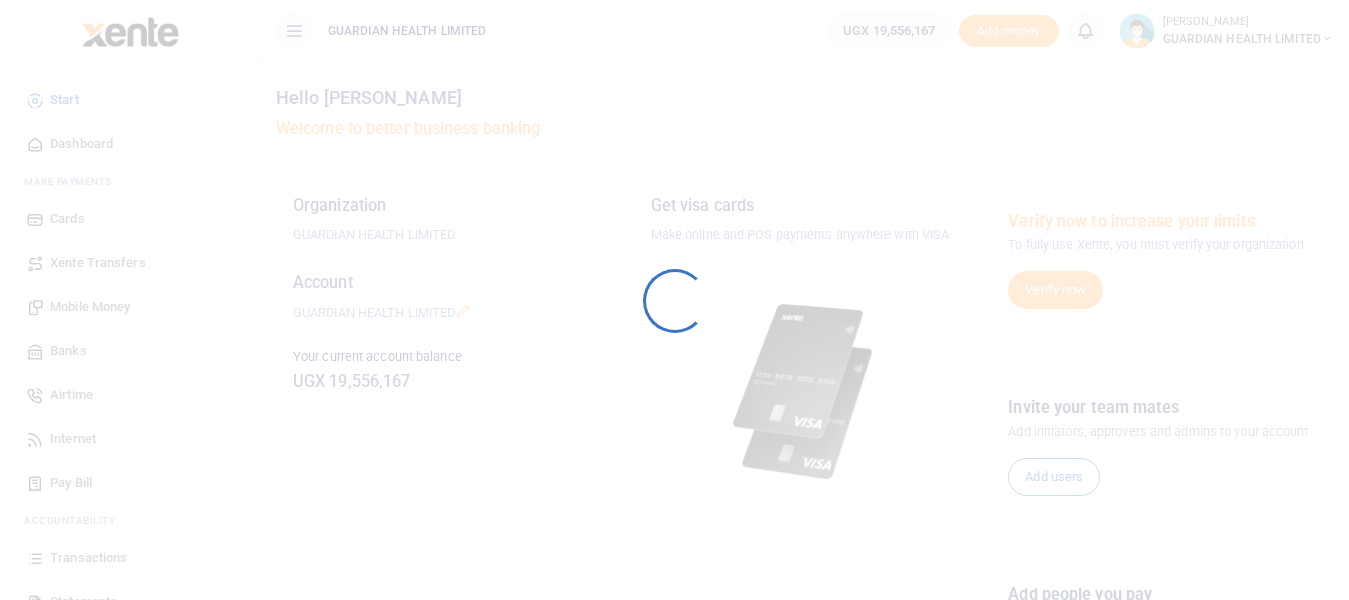 scroll, scrollTop: 0, scrollLeft: 0, axis: both 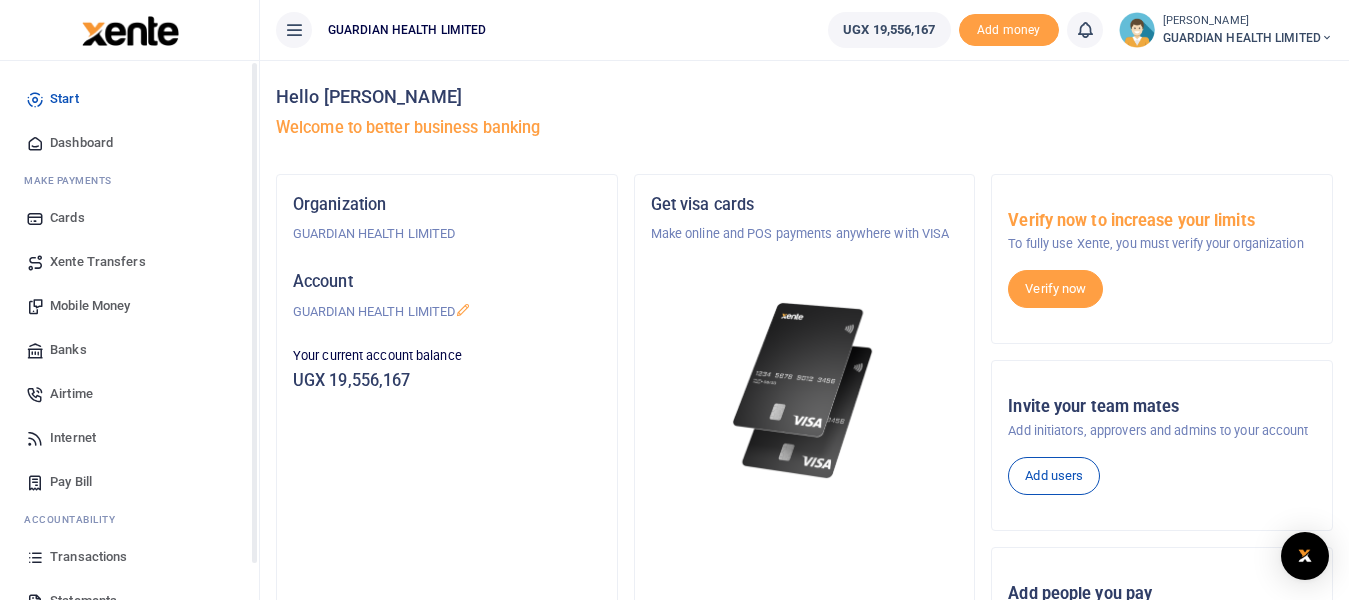 click on "Mobile Money" at bounding box center [90, 306] 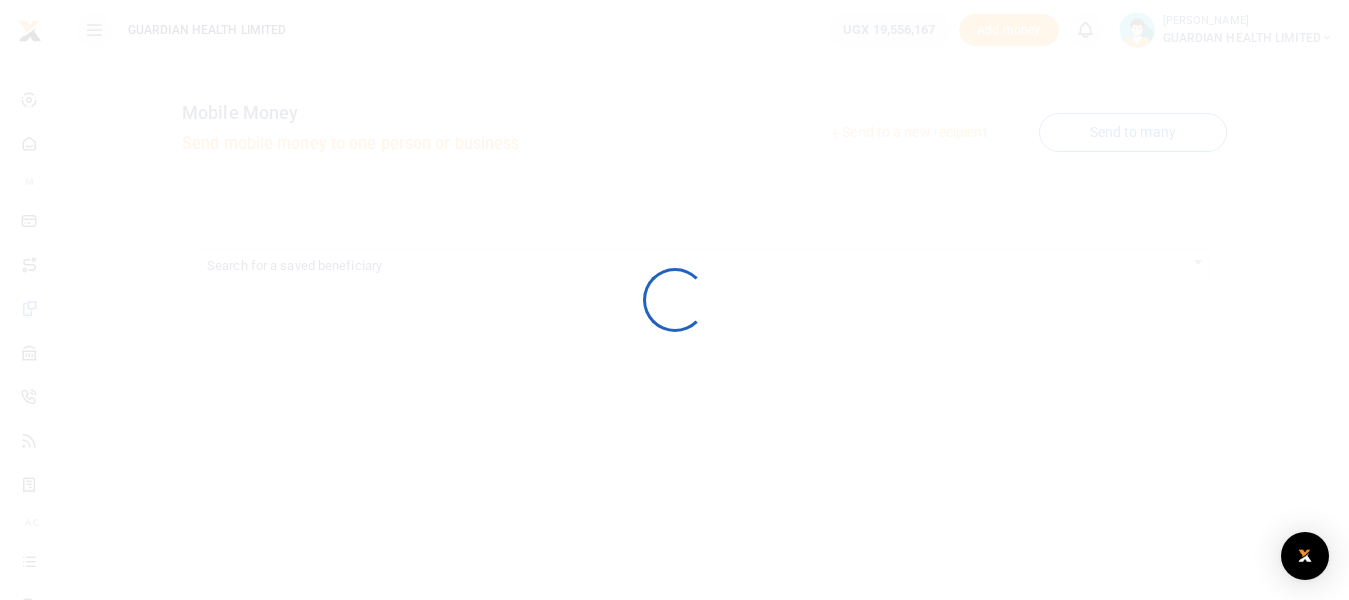 scroll, scrollTop: 0, scrollLeft: 0, axis: both 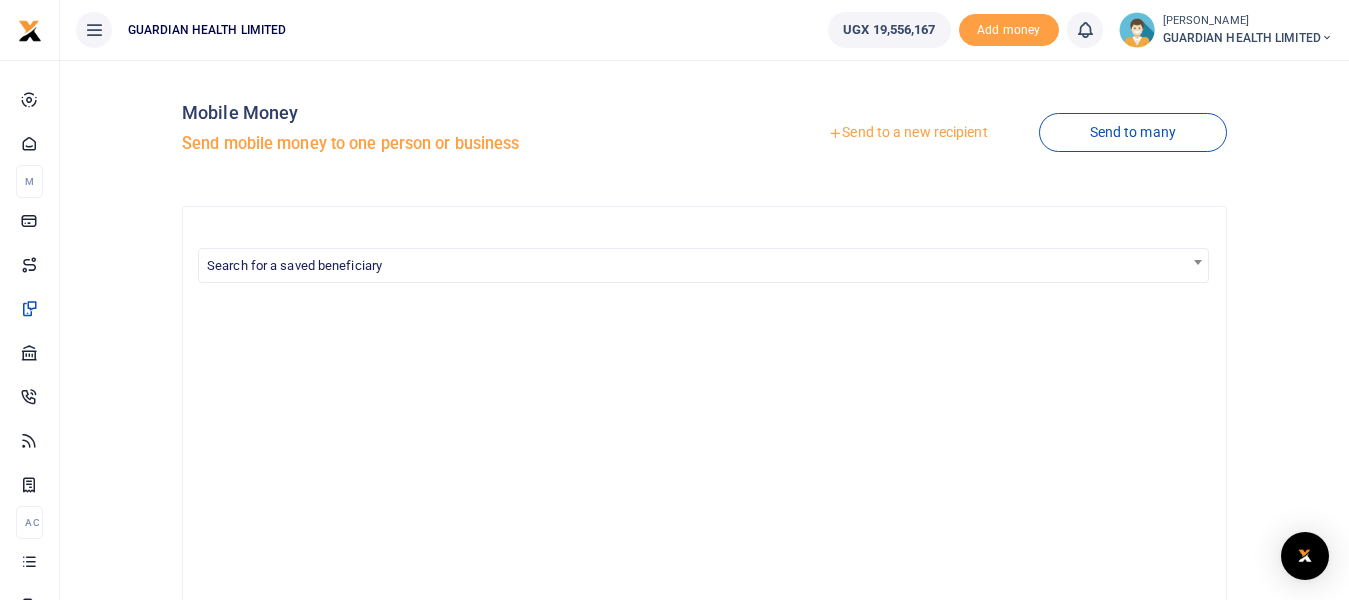 click on "Send to a new recipient" at bounding box center (907, 133) 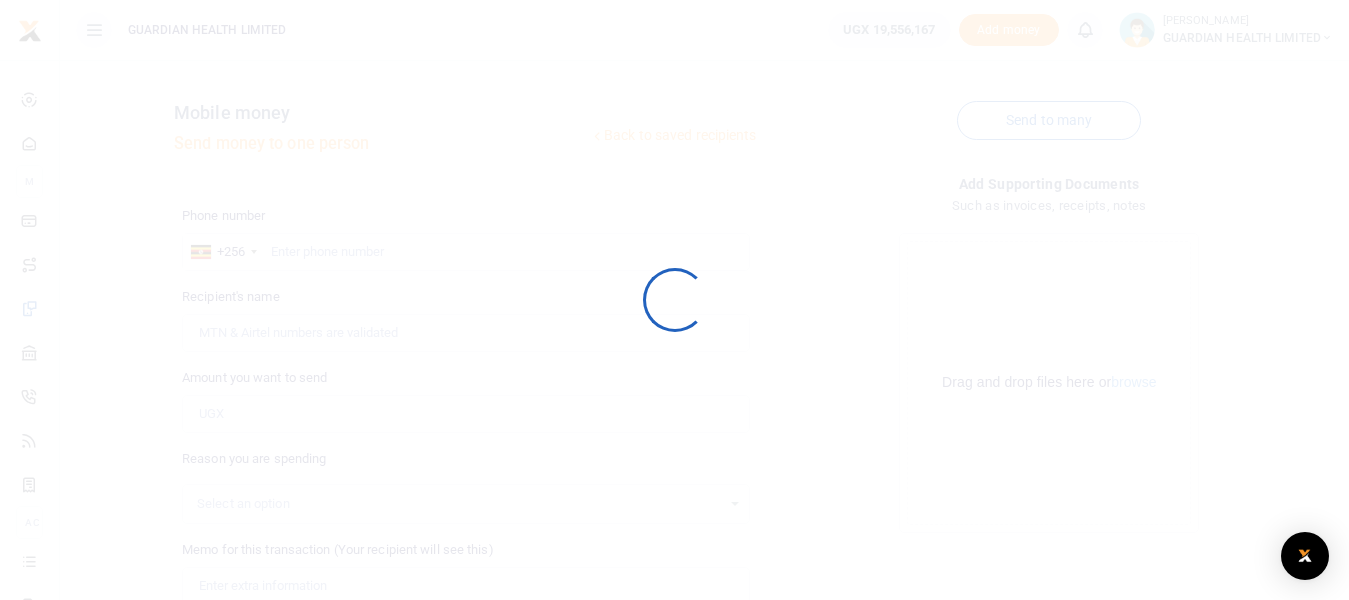 scroll, scrollTop: 0, scrollLeft: 0, axis: both 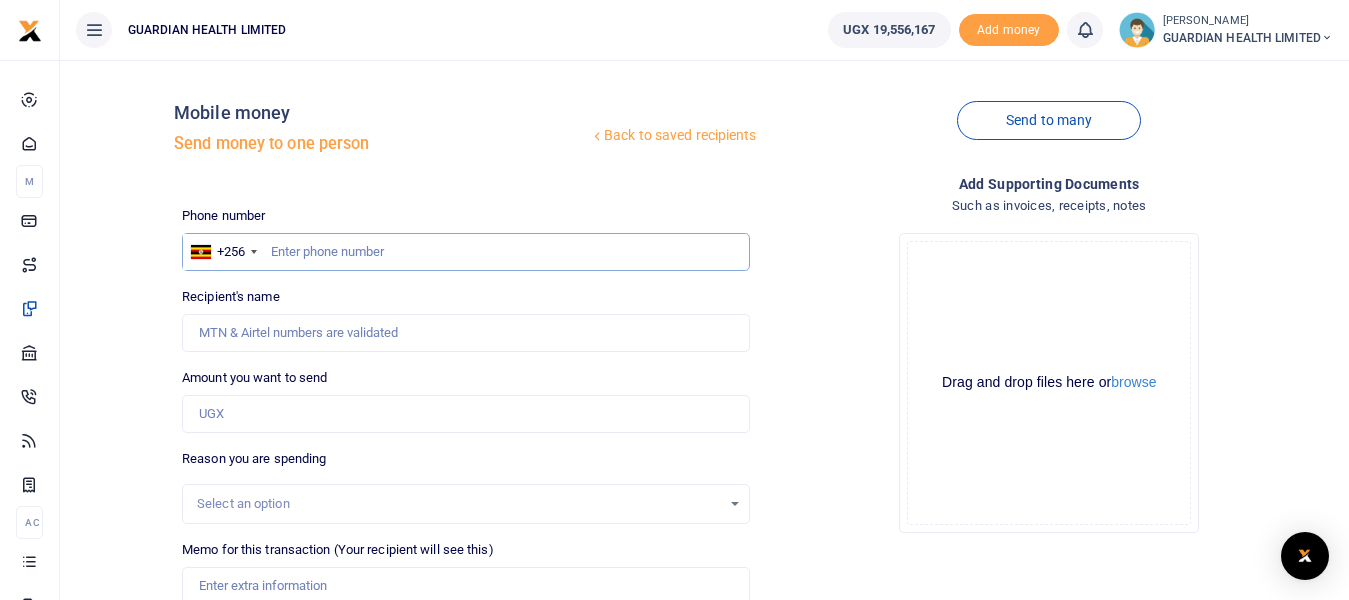 click at bounding box center [465, 252] 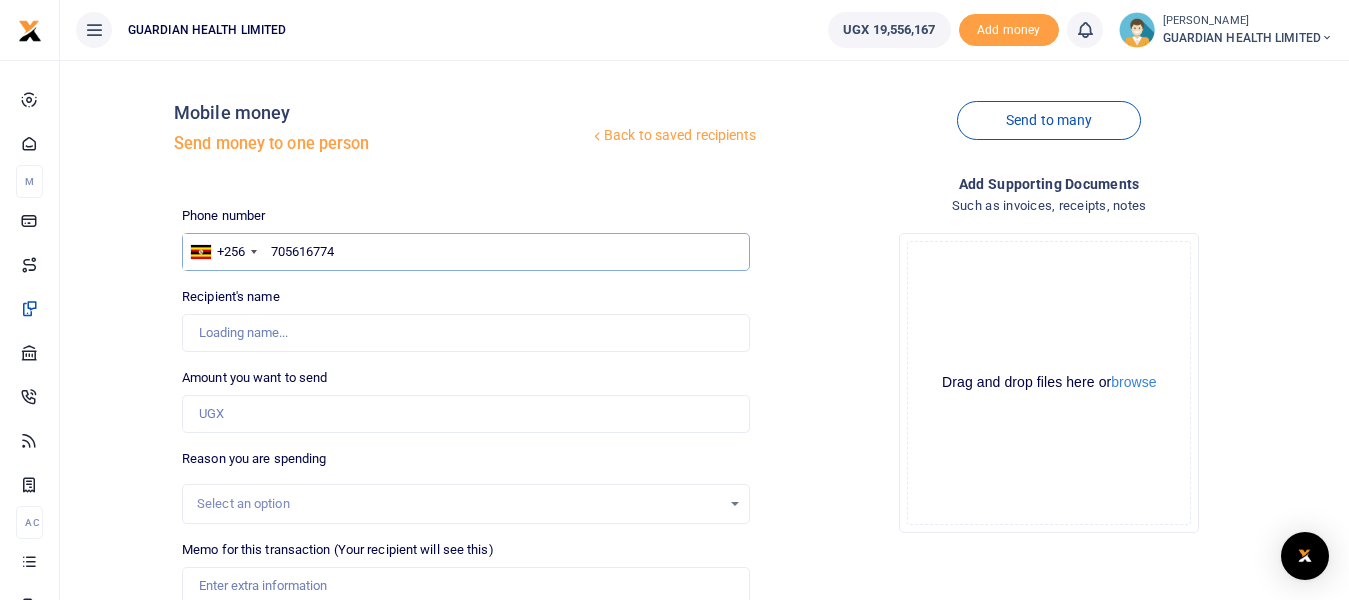 type on "705616774" 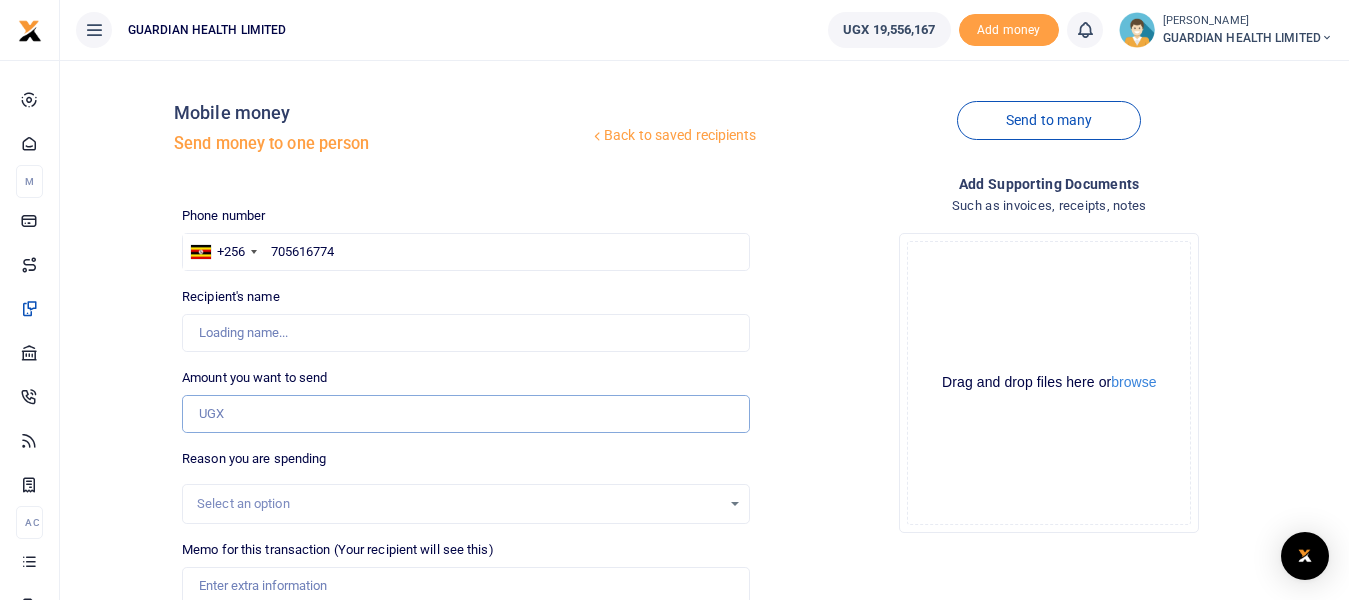 click on "Amount you want to send" at bounding box center (465, 414) 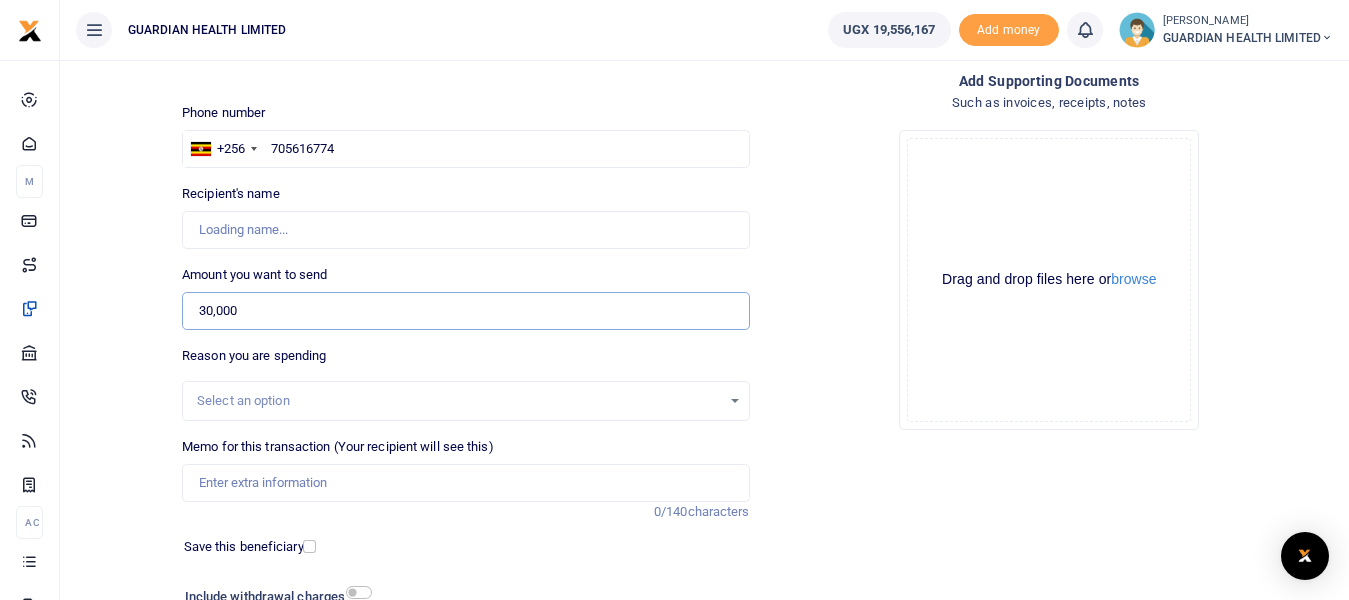 scroll, scrollTop: 200, scrollLeft: 0, axis: vertical 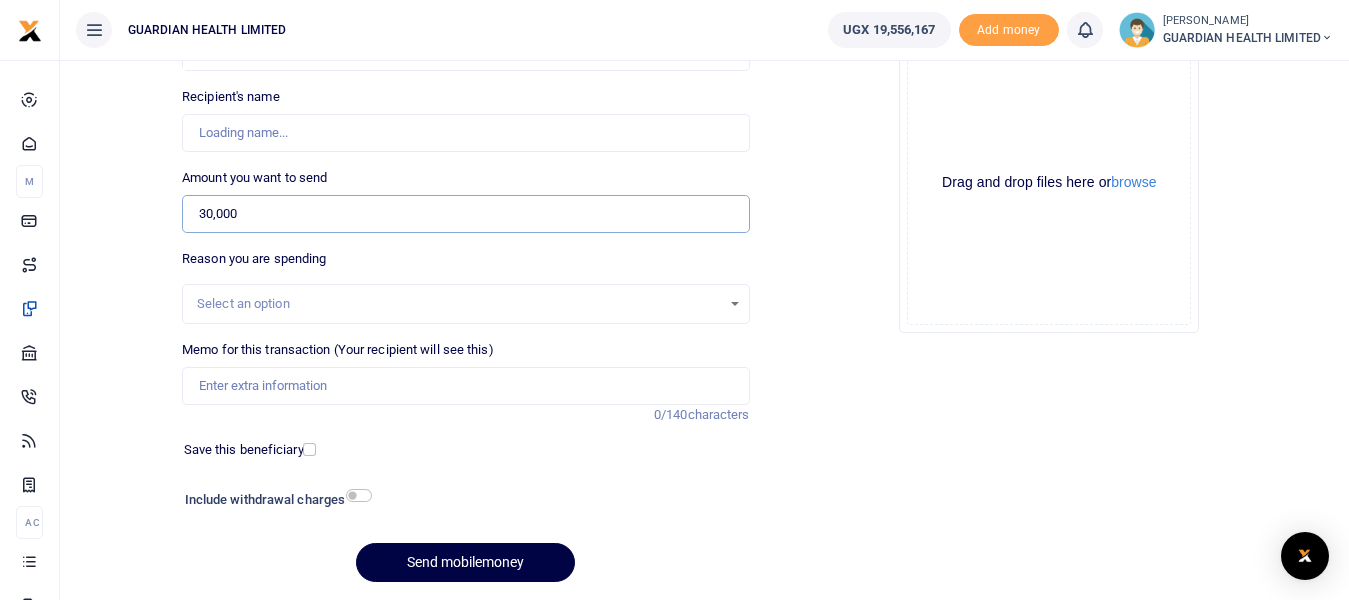 type on "30,000" 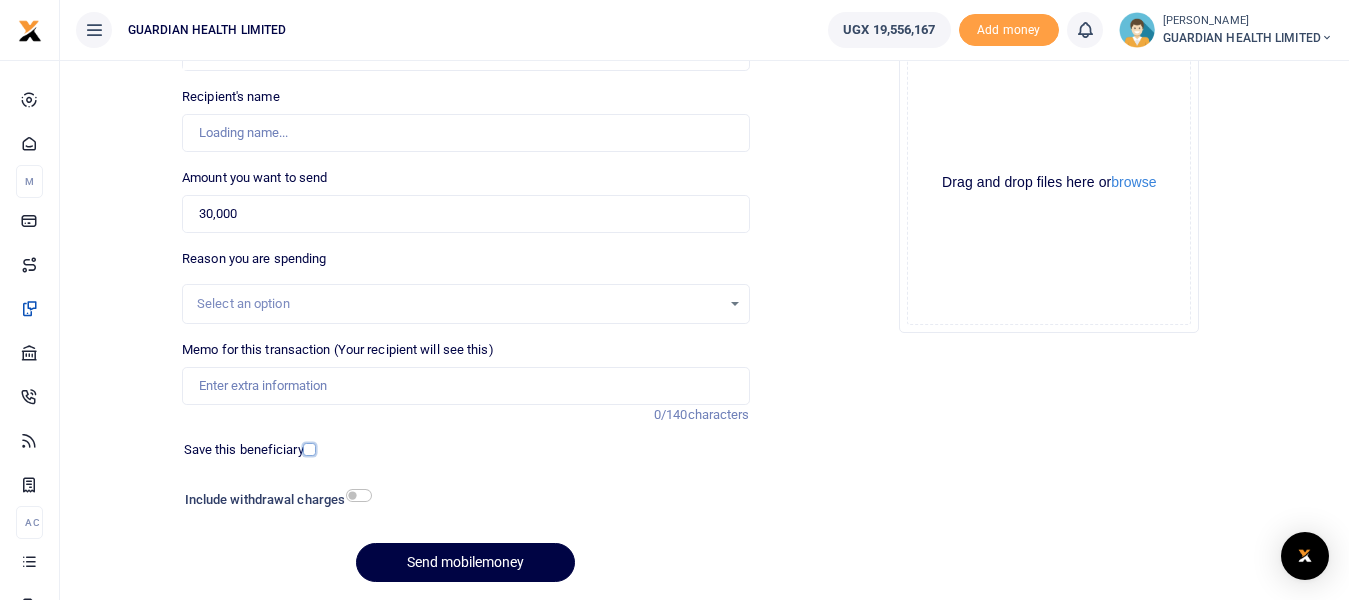 click at bounding box center (309, 449) 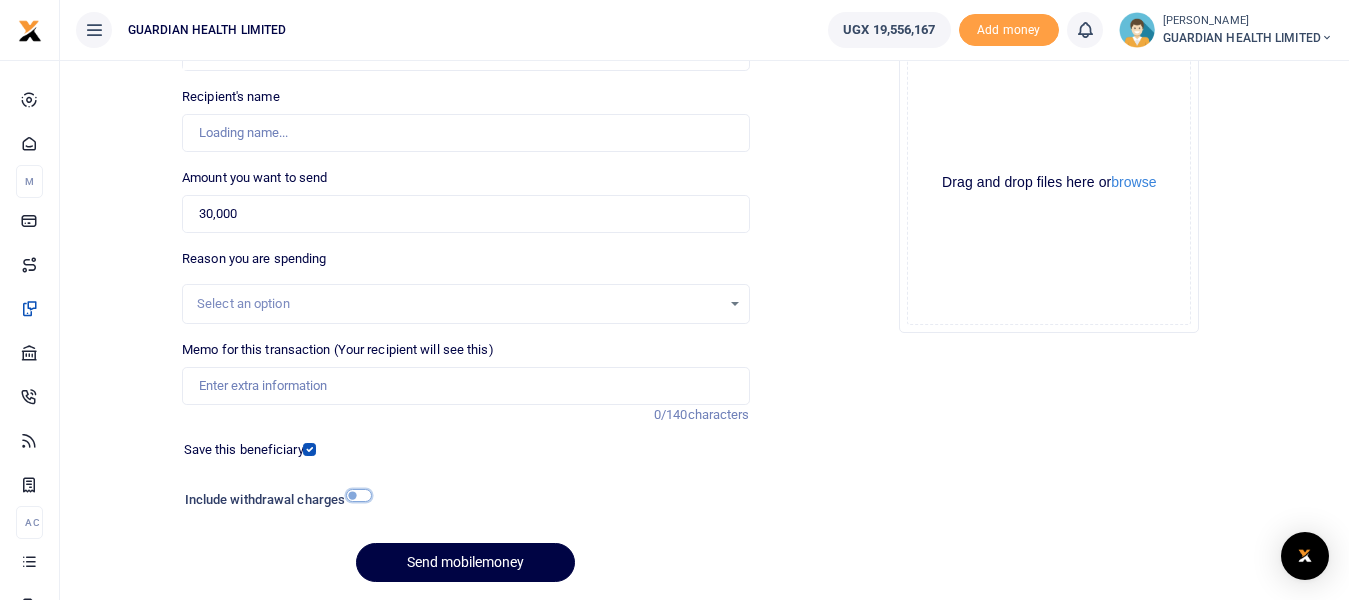 click at bounding box center [359, 495] 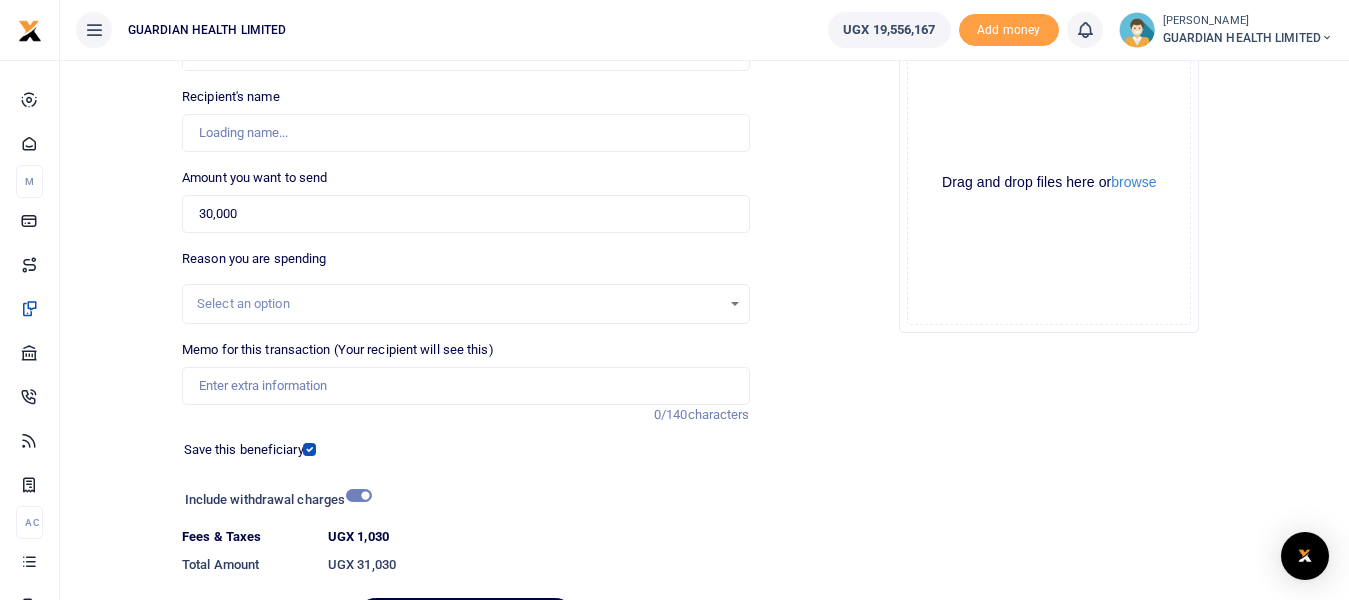 type on "Andrew Tugume" 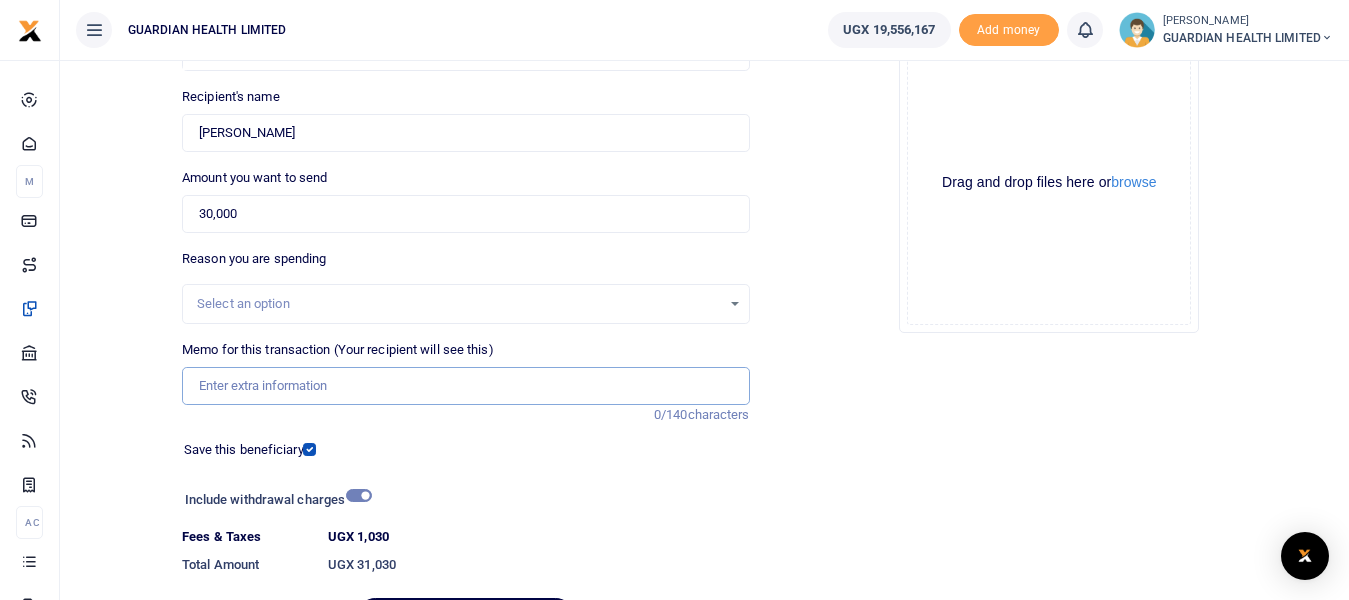 paste on "Nalya to set up their system on new computers" 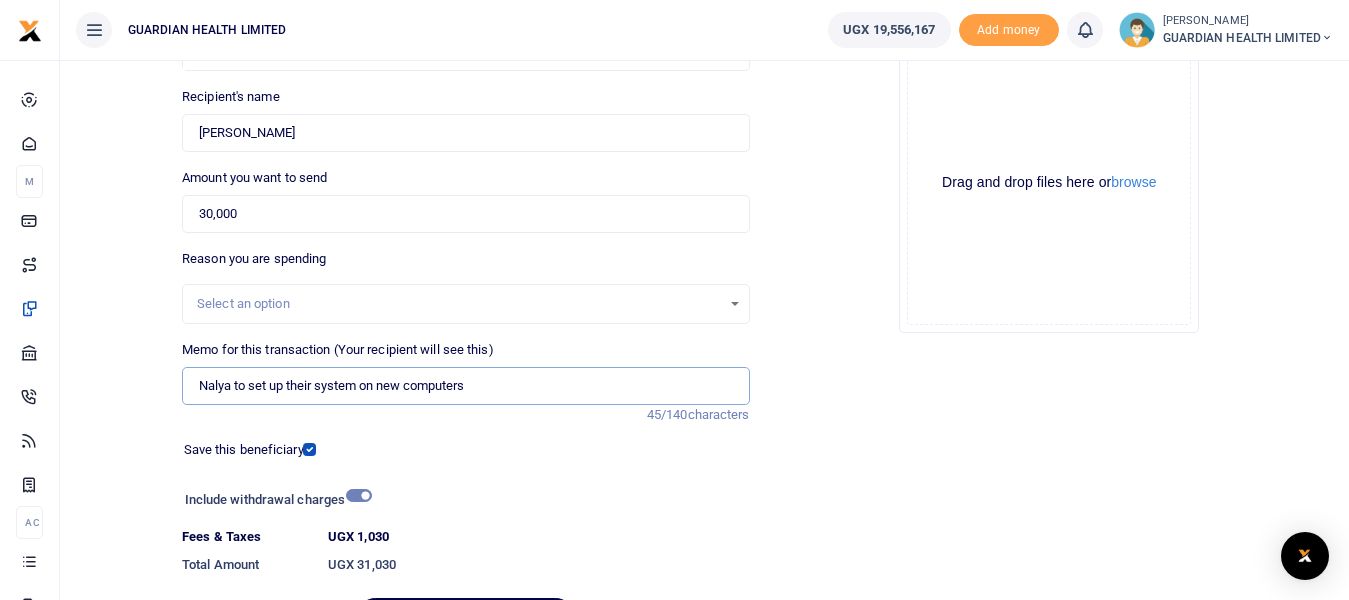 click on "Nalya to set up their system on new computers" at bounding box center [465, 386] 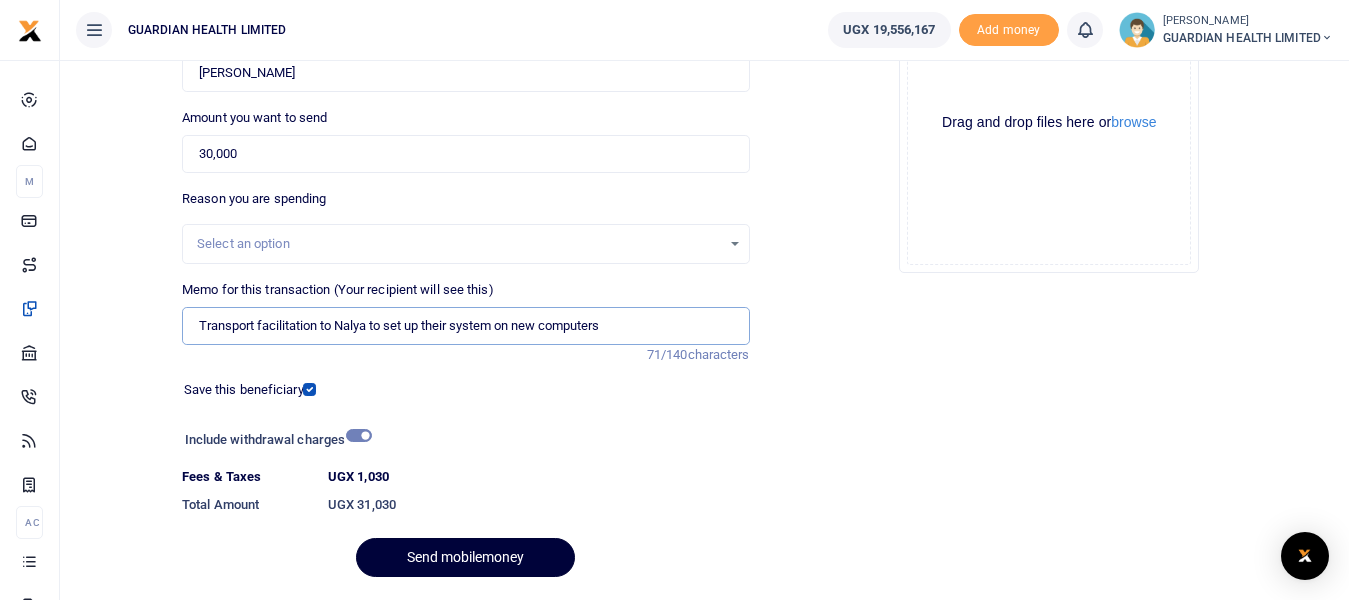 scroll, scrollTop: 321, scrollLeft: 0, axis: vertical 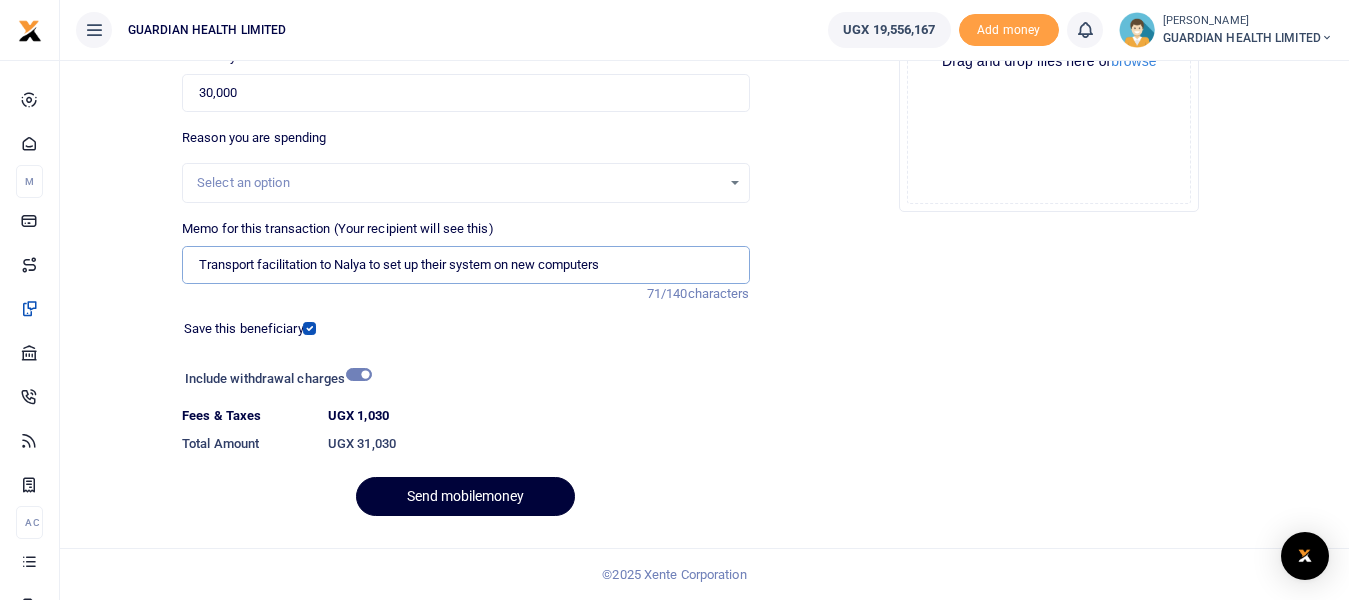 type on "Transport facilitation to Nalya to set up their system on new computers" 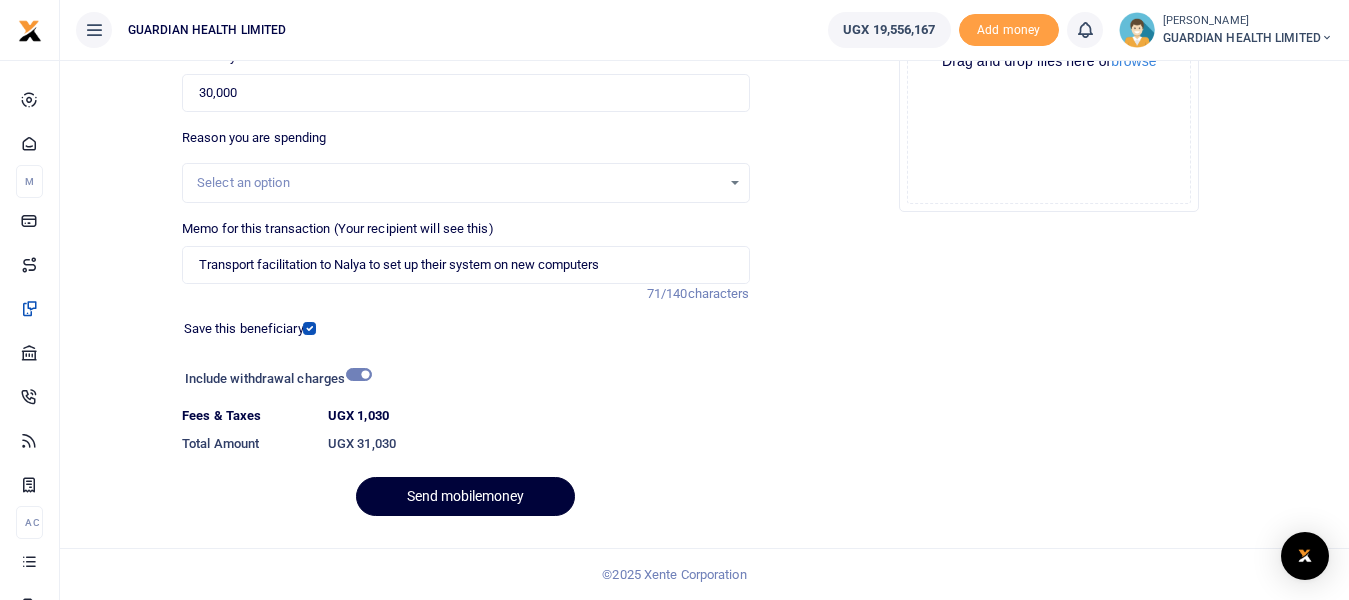 click on "Send mobilemoney" at bounding box center (465, 496) 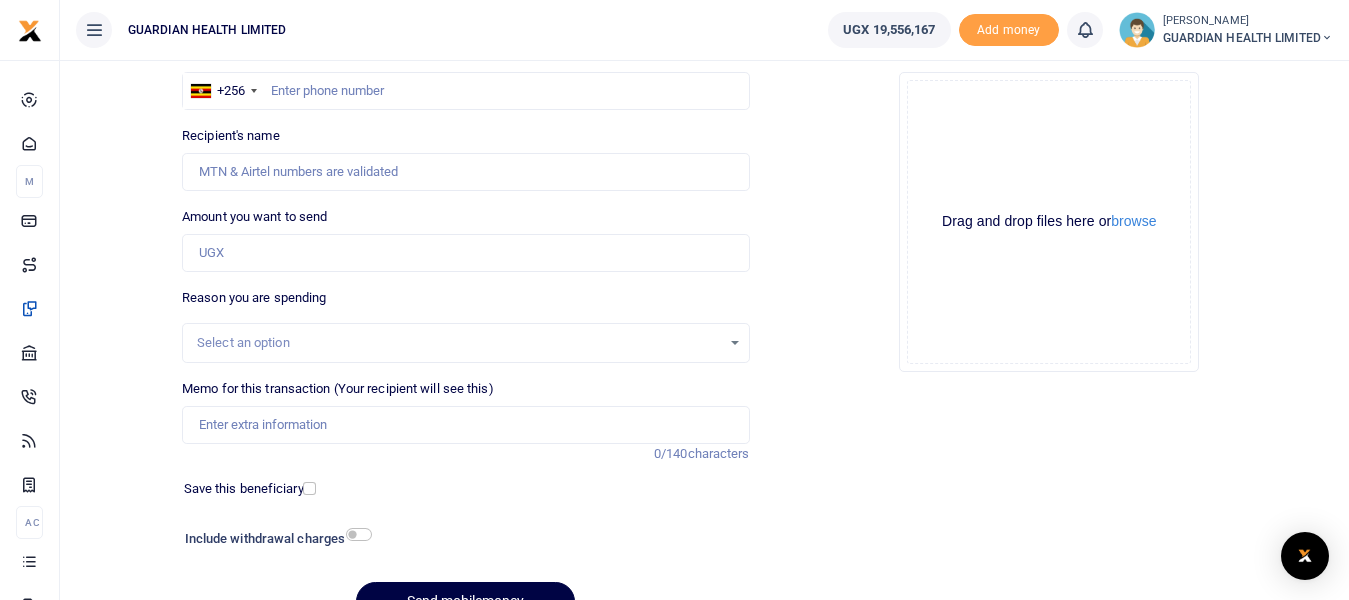 scroll, scrollTop: 0, scrollLeft: 0, axis: both 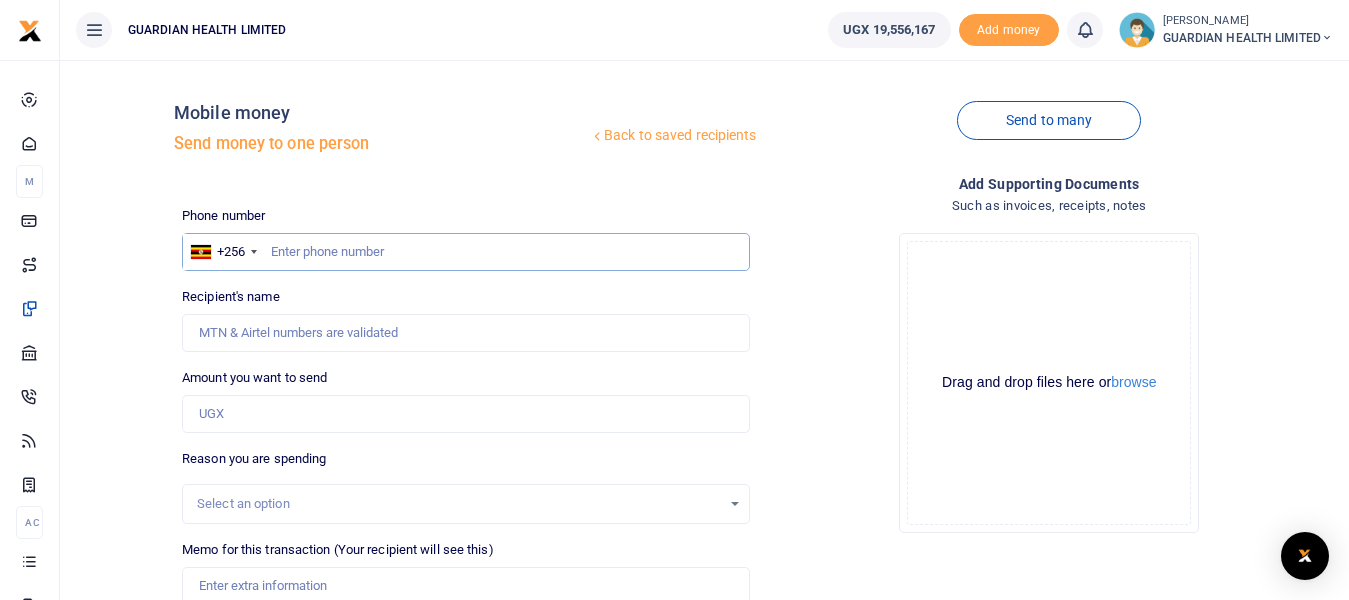 paste on "0772408947" 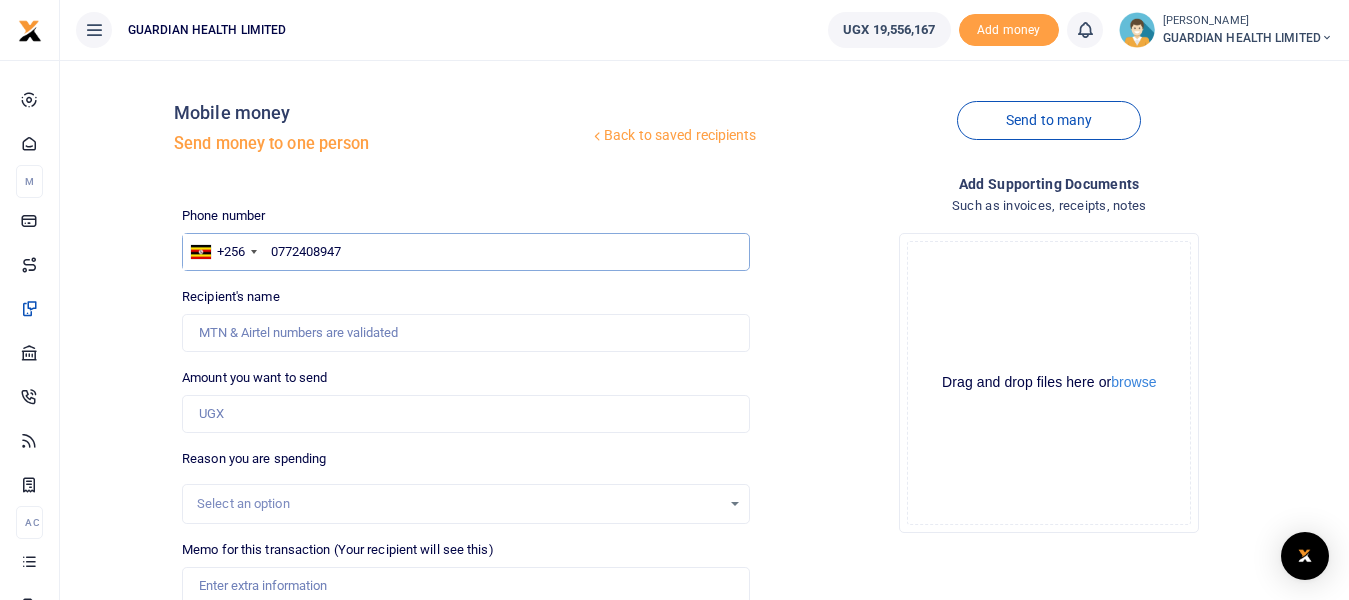 click on "0772408947" at bounding box center [465, 252] 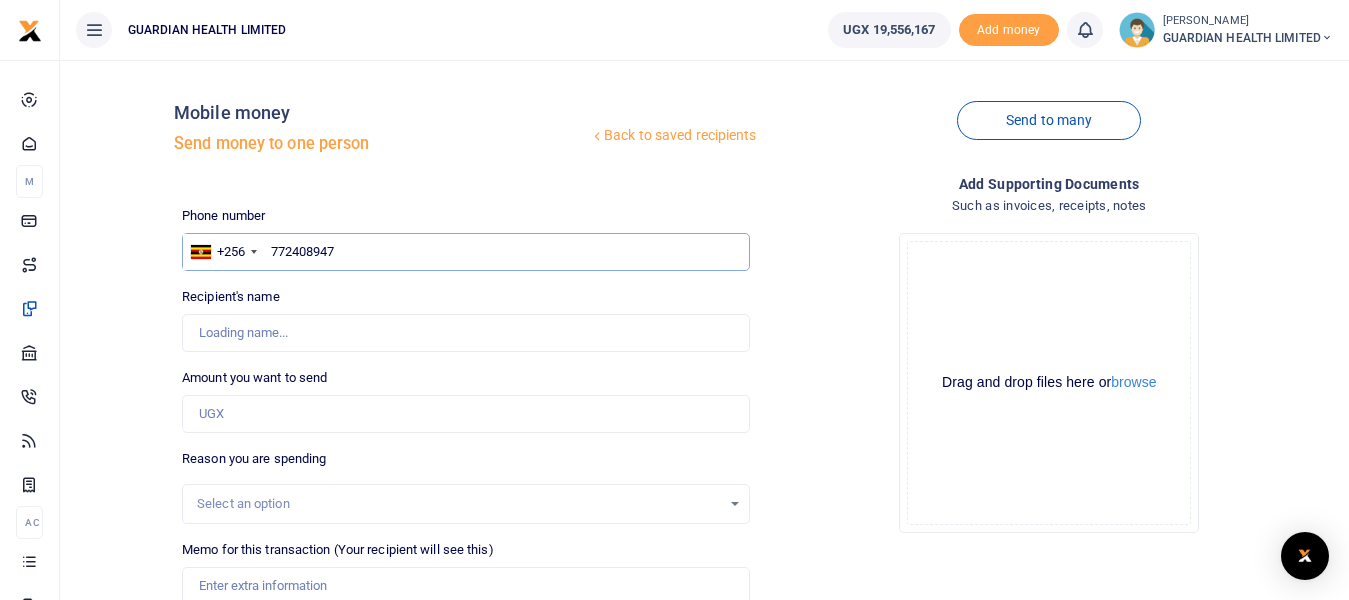type on "772408947" 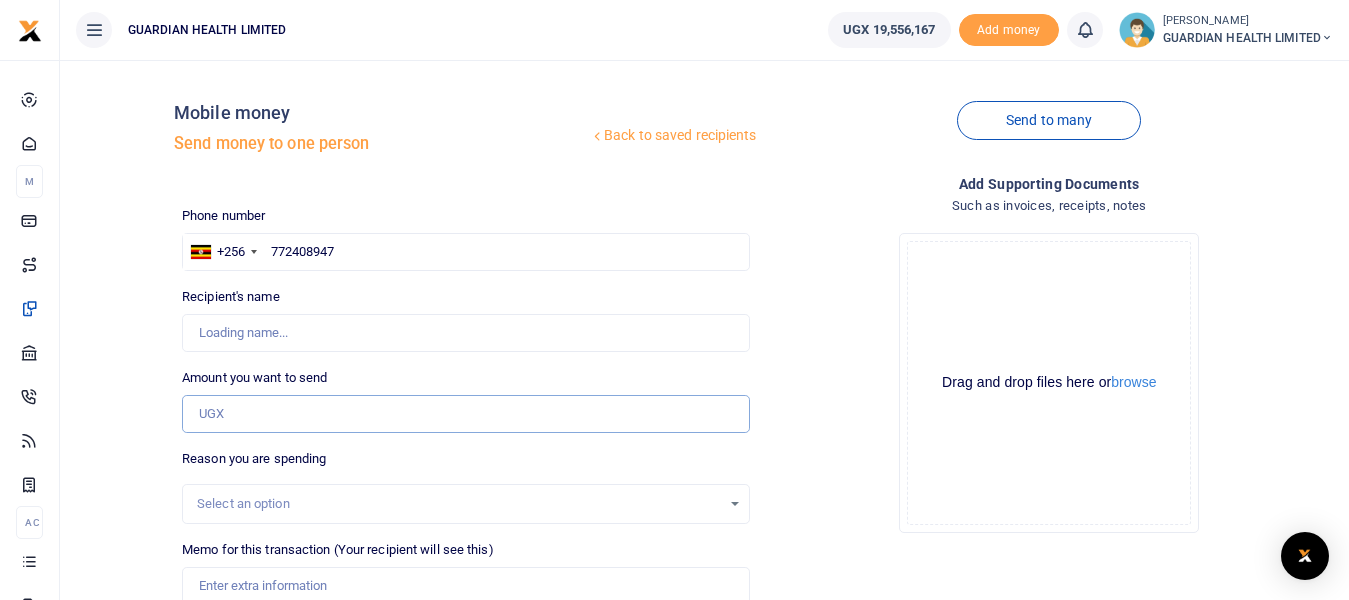 click on "Amount you want to send" at bounding box center (465, 414) 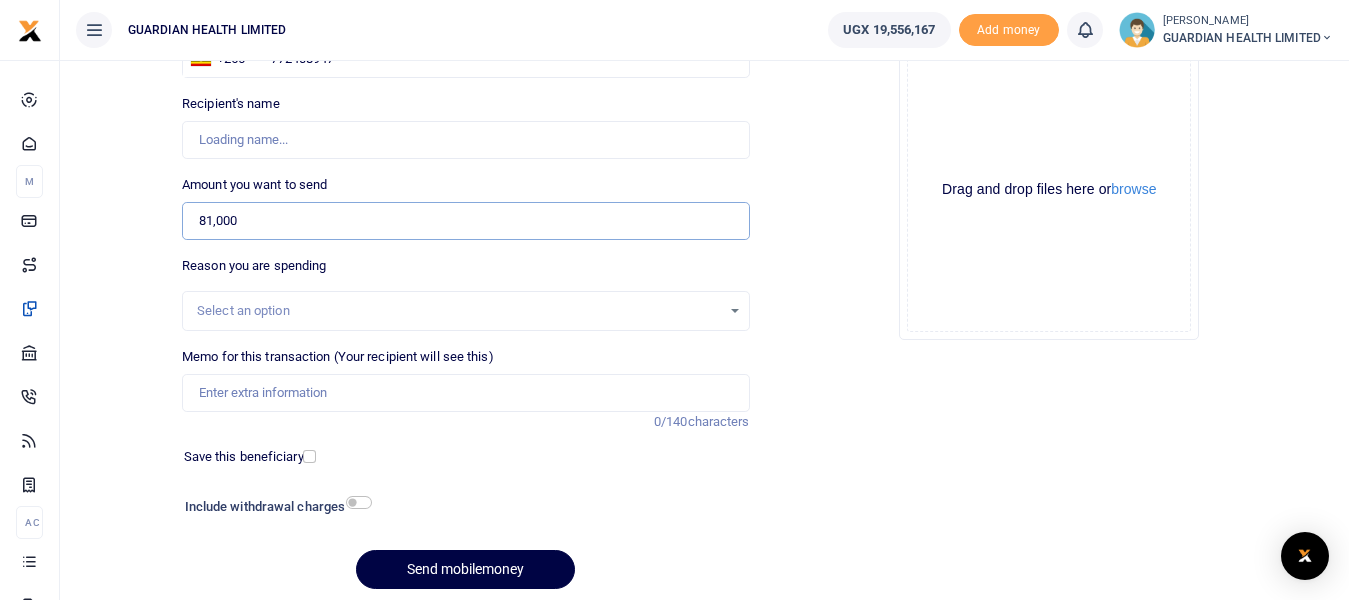 scroll, scrollTop: 200, scrollLeft: 0, axis: vertical 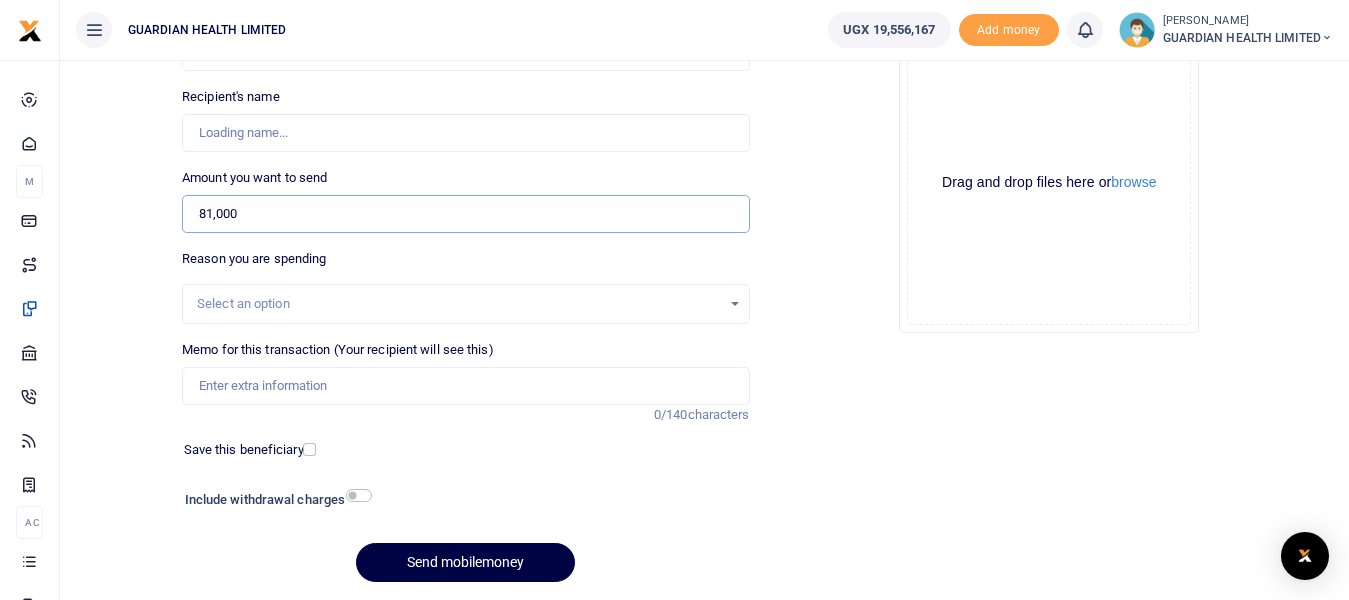 type on "81,000" 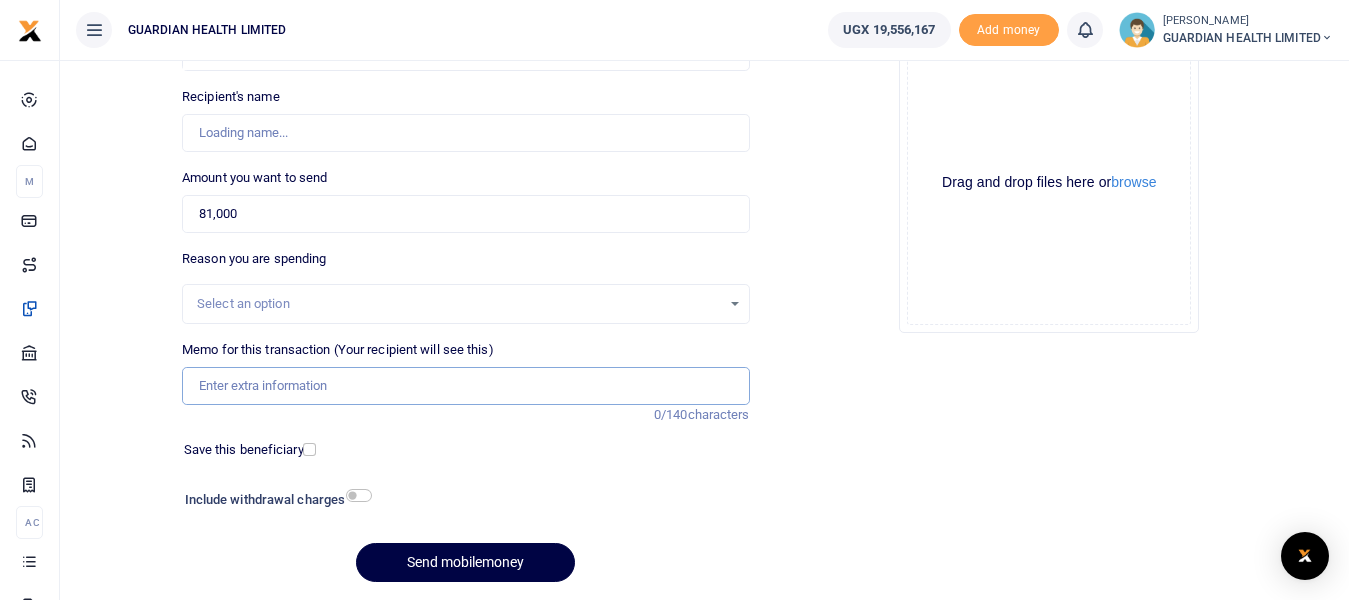 click on "Memo for this transaction (Your recipient will see this)" at bounding box center [465, 386] 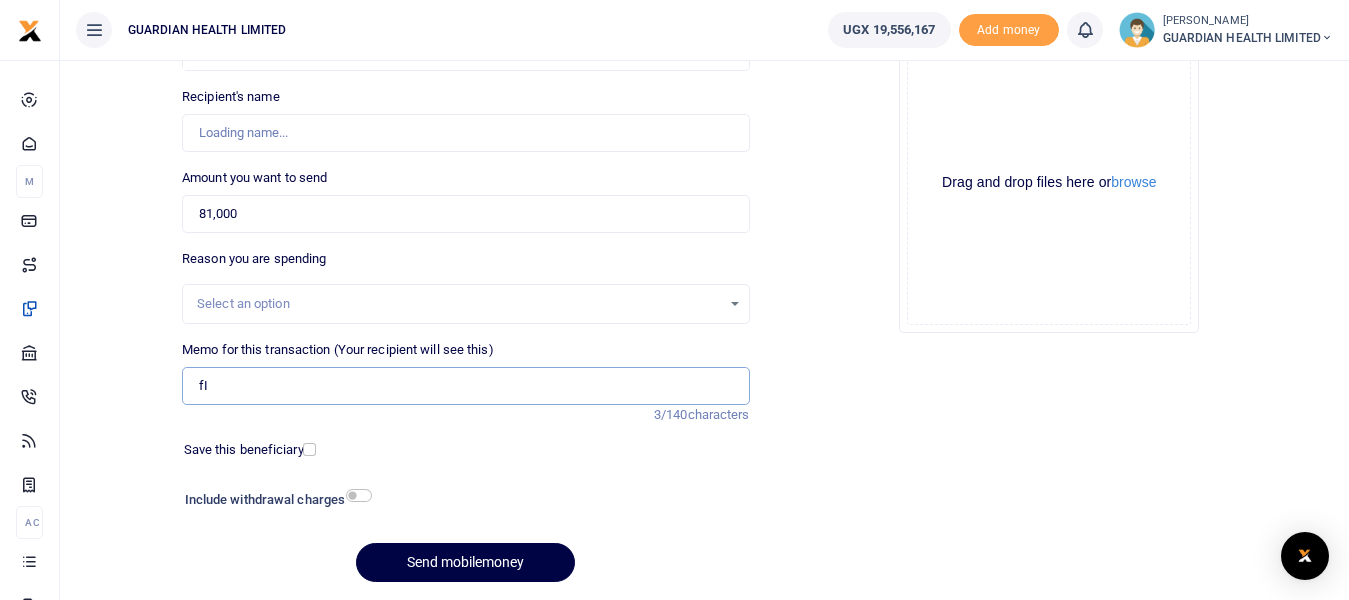 type on "f" 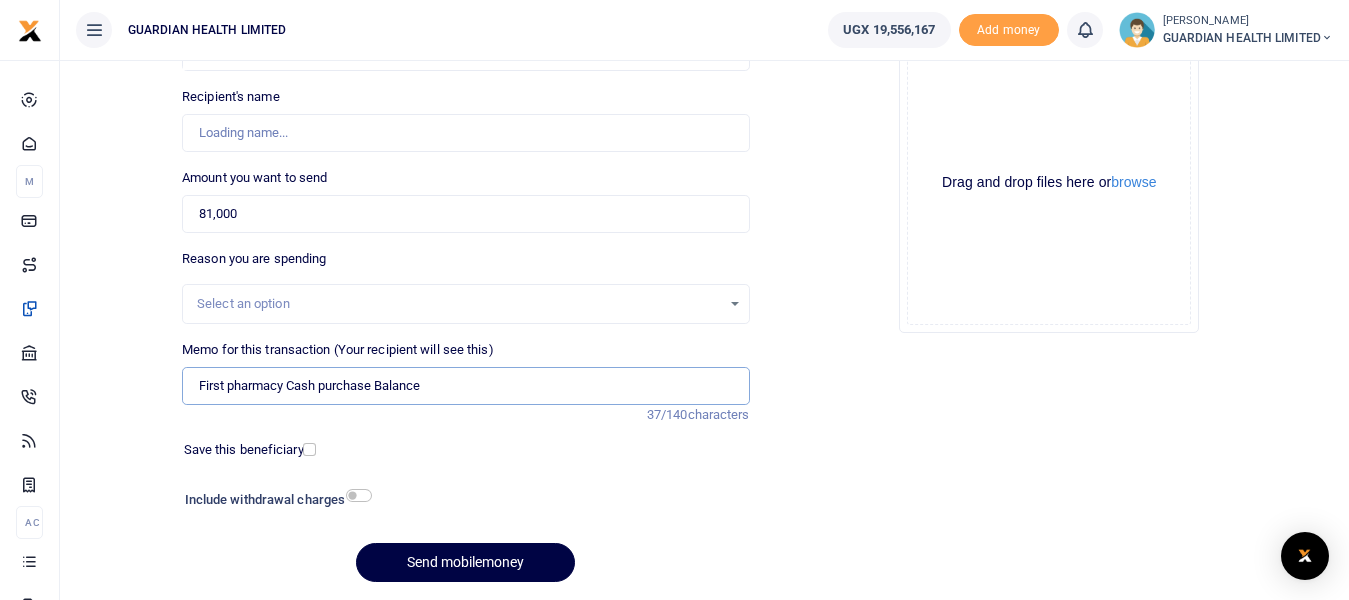 type on "First pharmacy Cash purchase Balance" 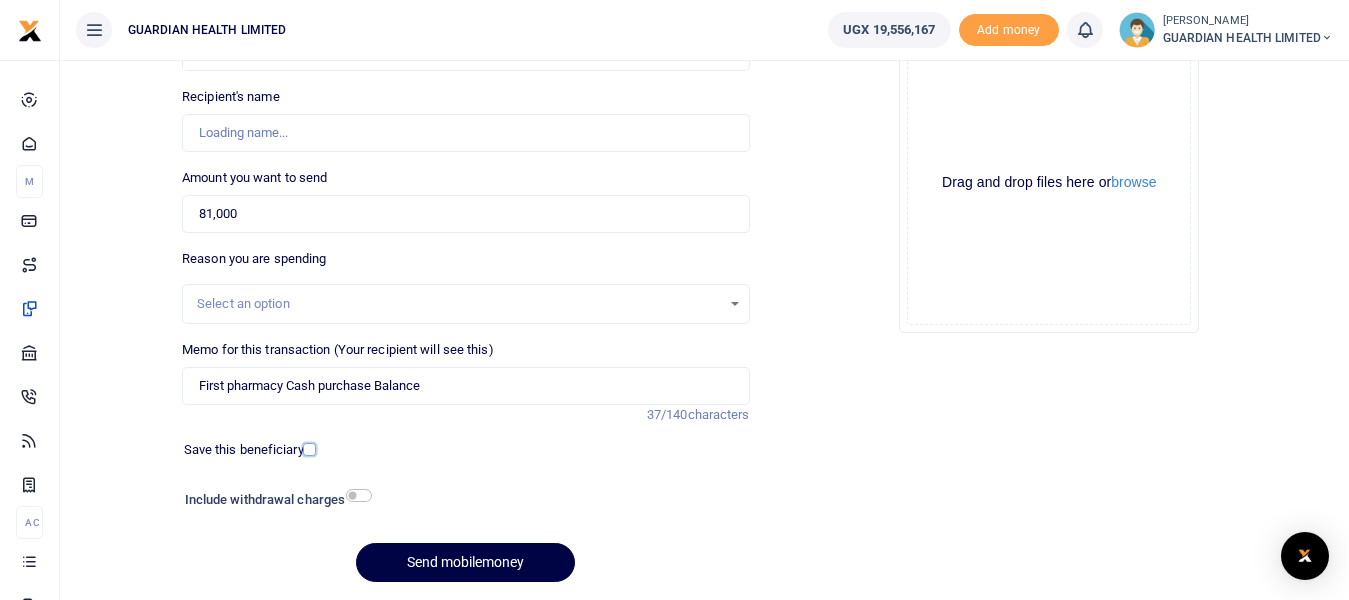click at bounding box center (309, 449) 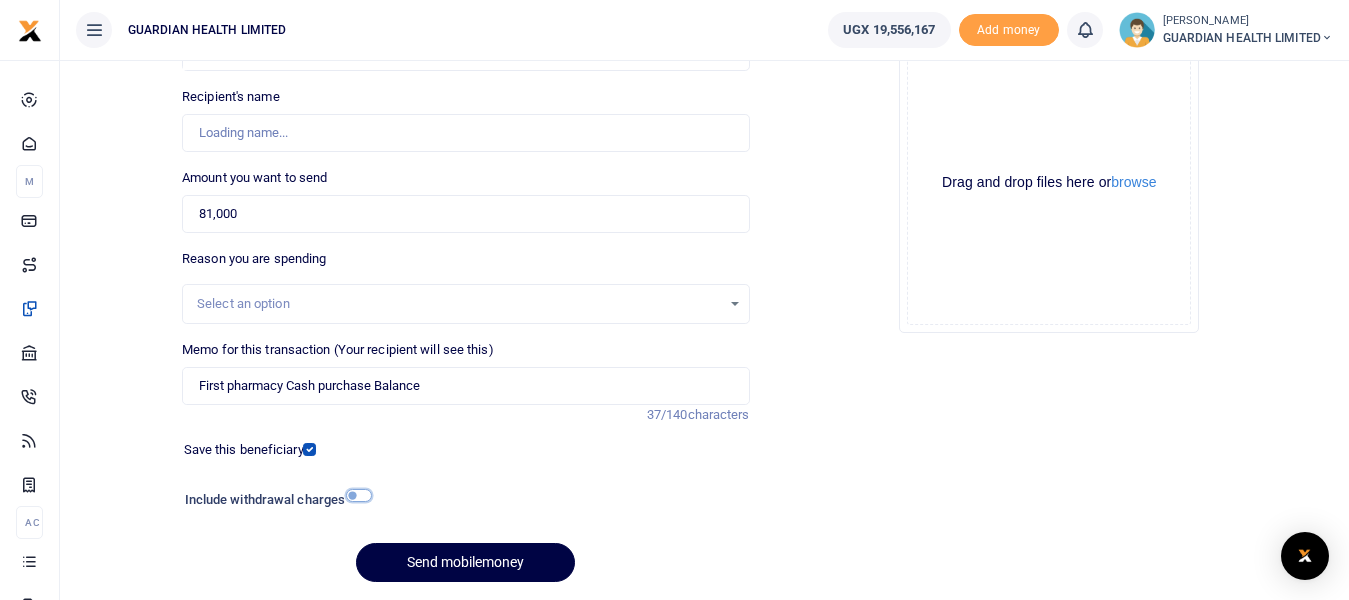 click at bounding box center (359, 495) 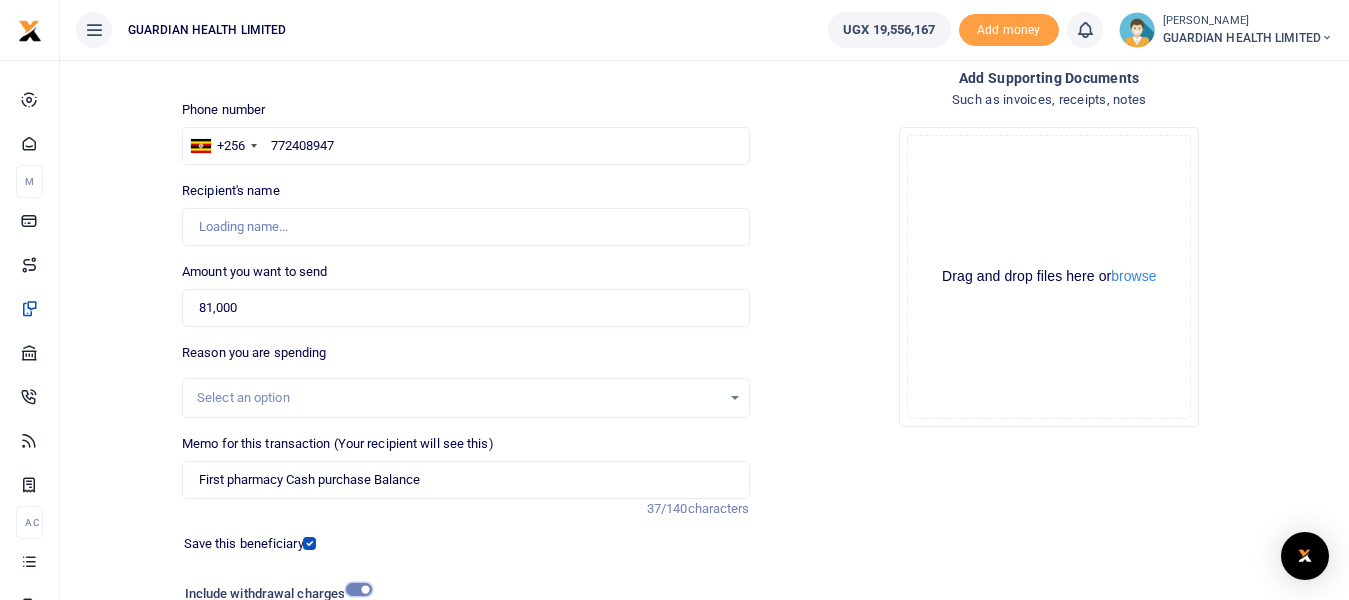 scroll, scrollTop: 0, scrollLeft: 0, axis: both 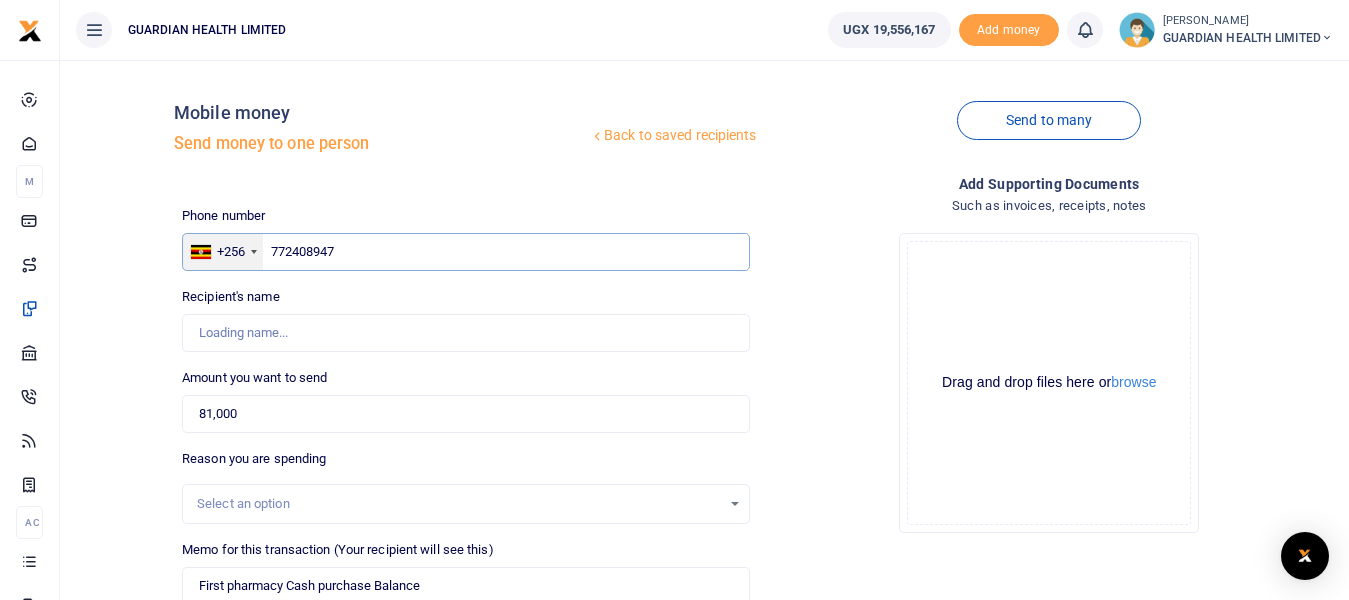 drag, startPoint x: 356, startPoint y: 249, endPoint x: 194, endPoint y: 246, distance: 162.02777 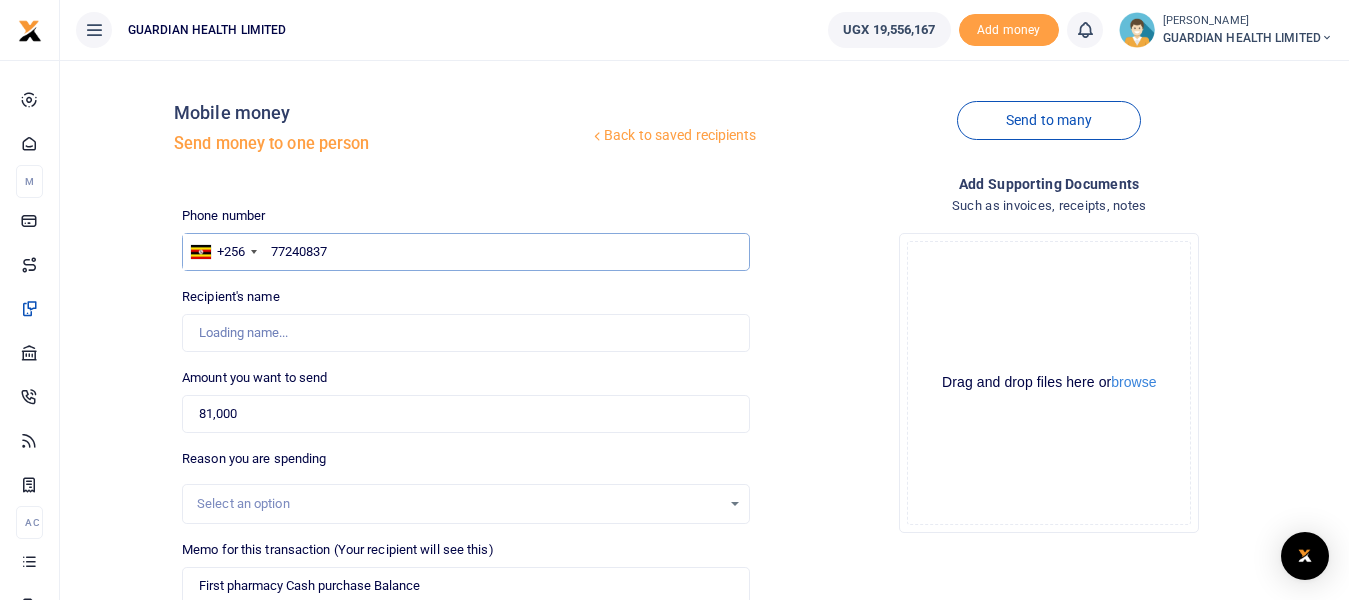 click on "77240837" at bounding box center (465, 252) 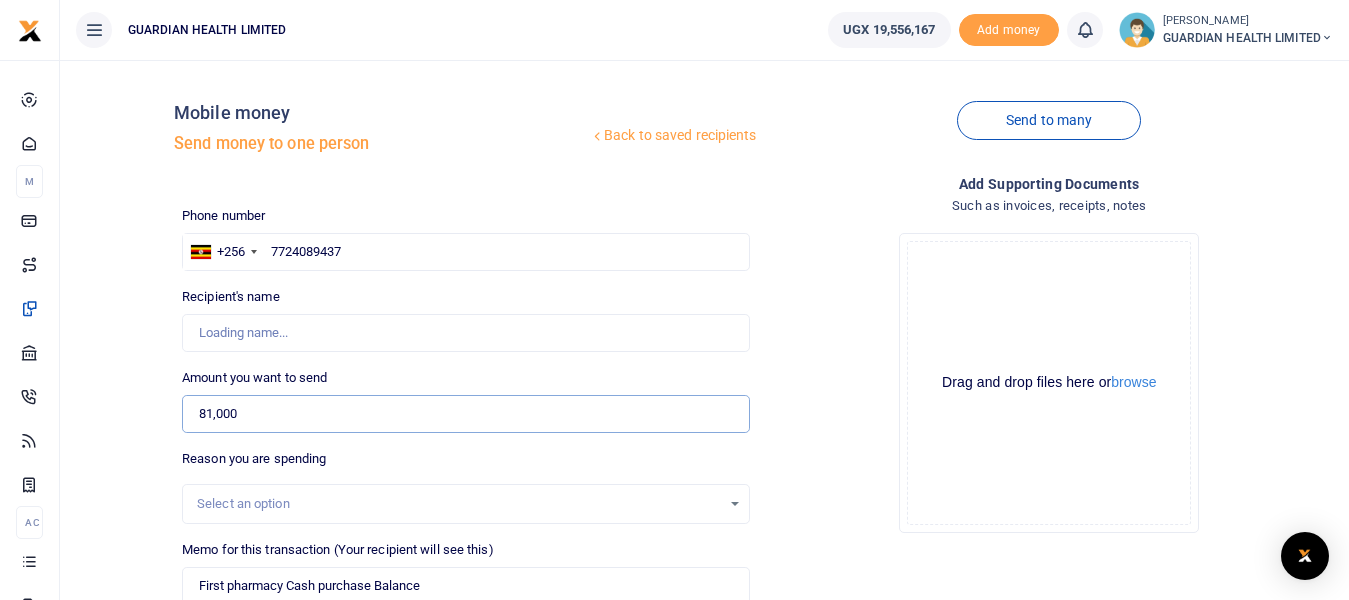 click on "81,000" at bounding box center [465, 414] 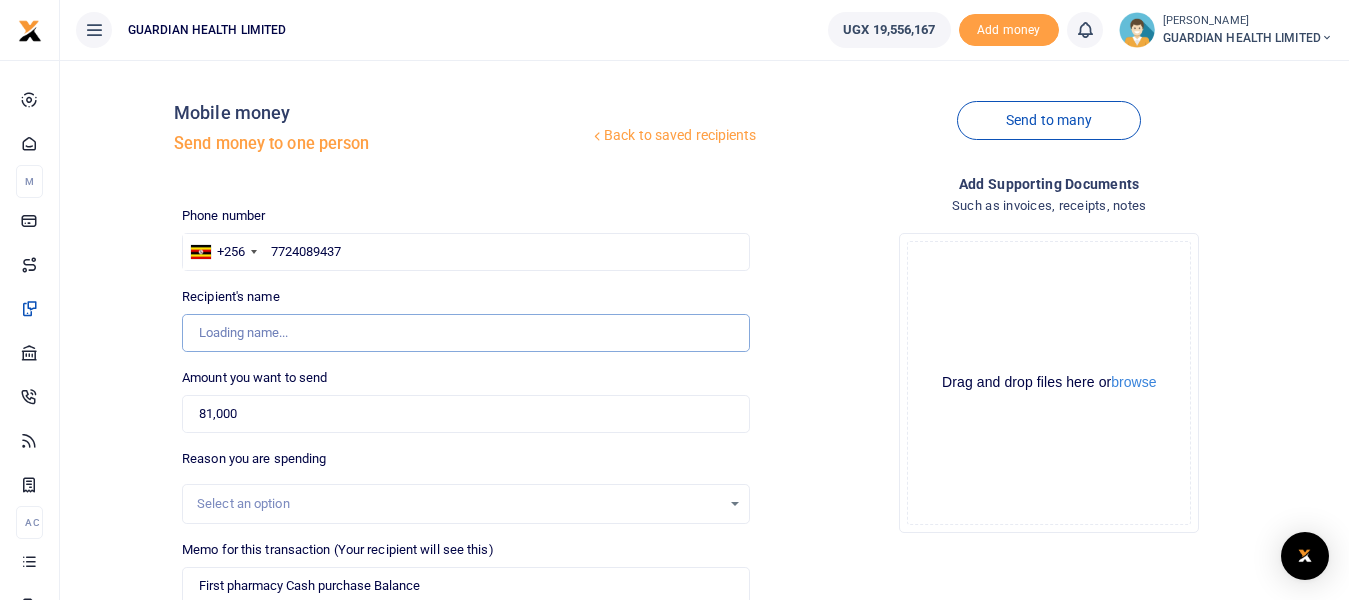 click on "Recipient's name" at bounding box center (465, 333) 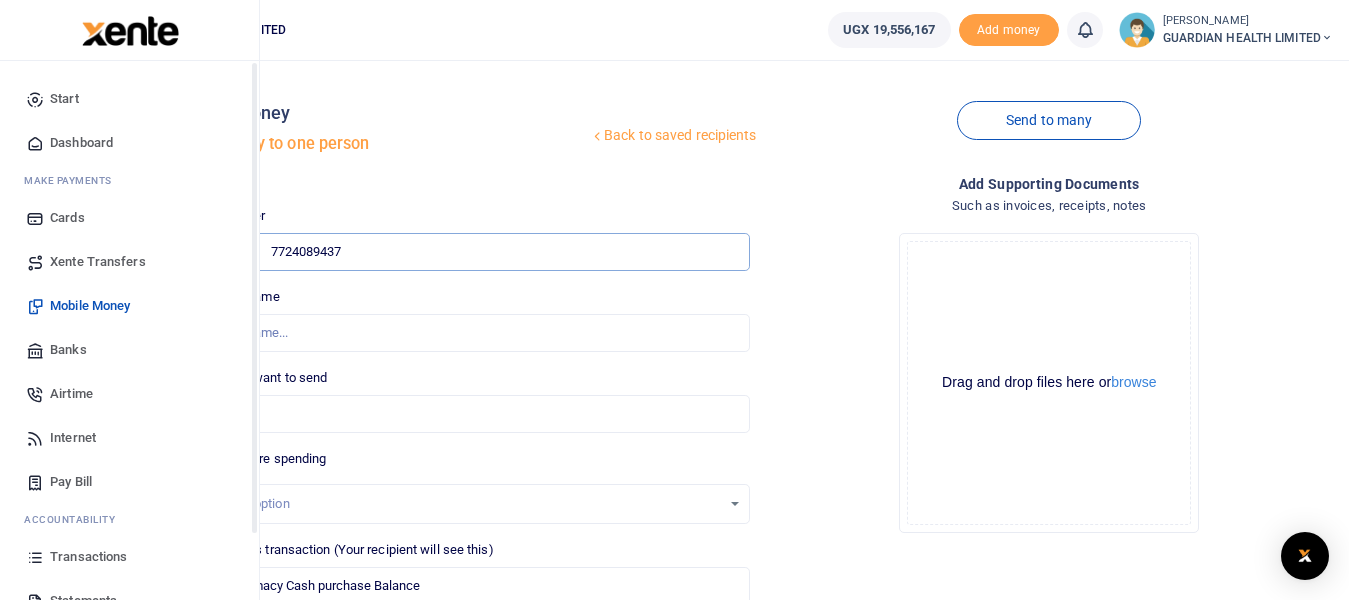 drag, startPoint x: 389, startPoint y: 244, endPoint x: 47, endPoint y: 235, distance: 342.1184 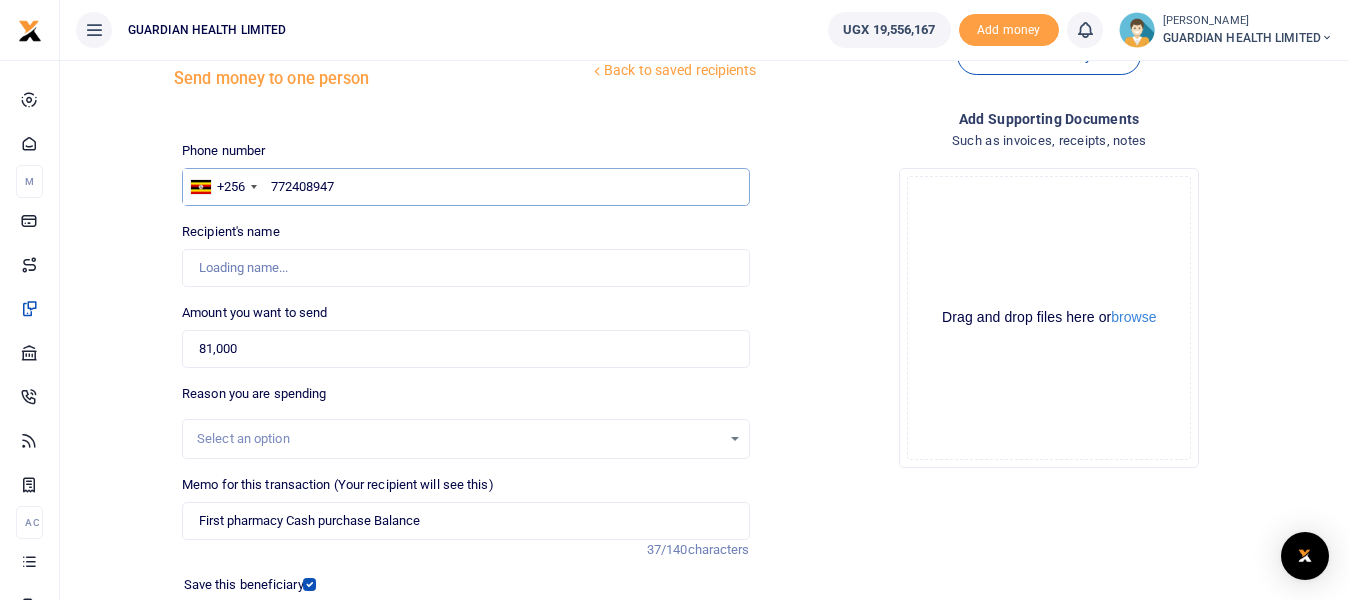 scroll, scrollTop: 100, scrollLeft: 0, axis: vertical 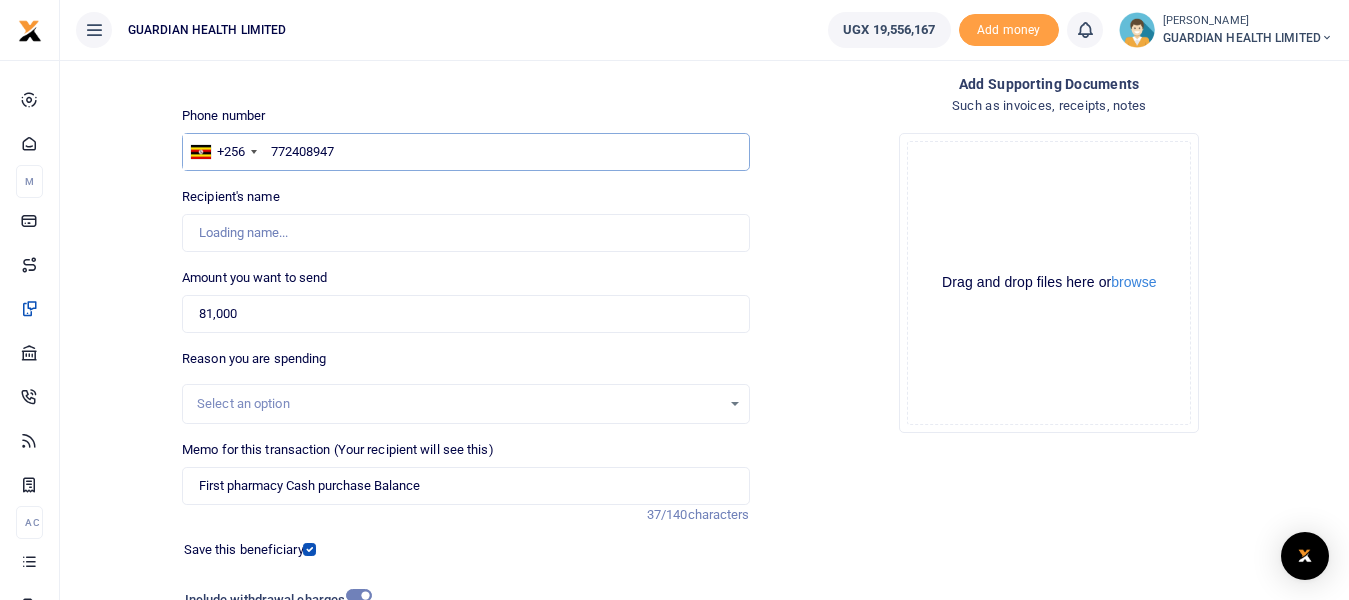 type on "772408947" 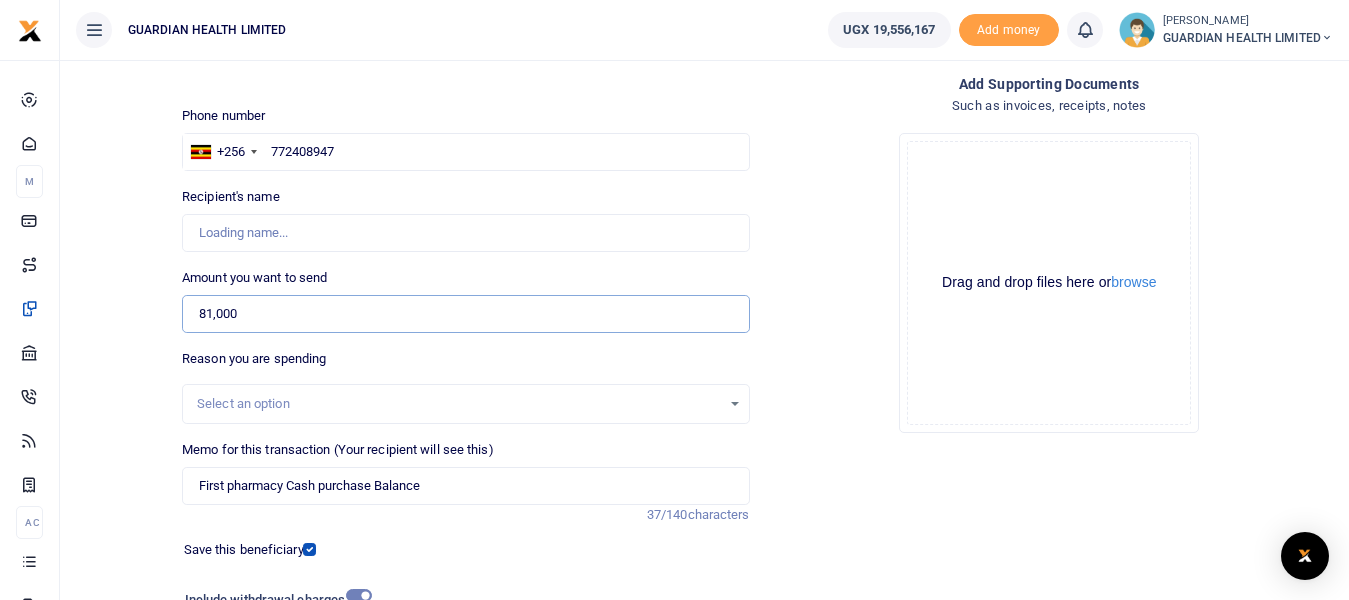 click on "81,000" at bounding box center [465, 314] 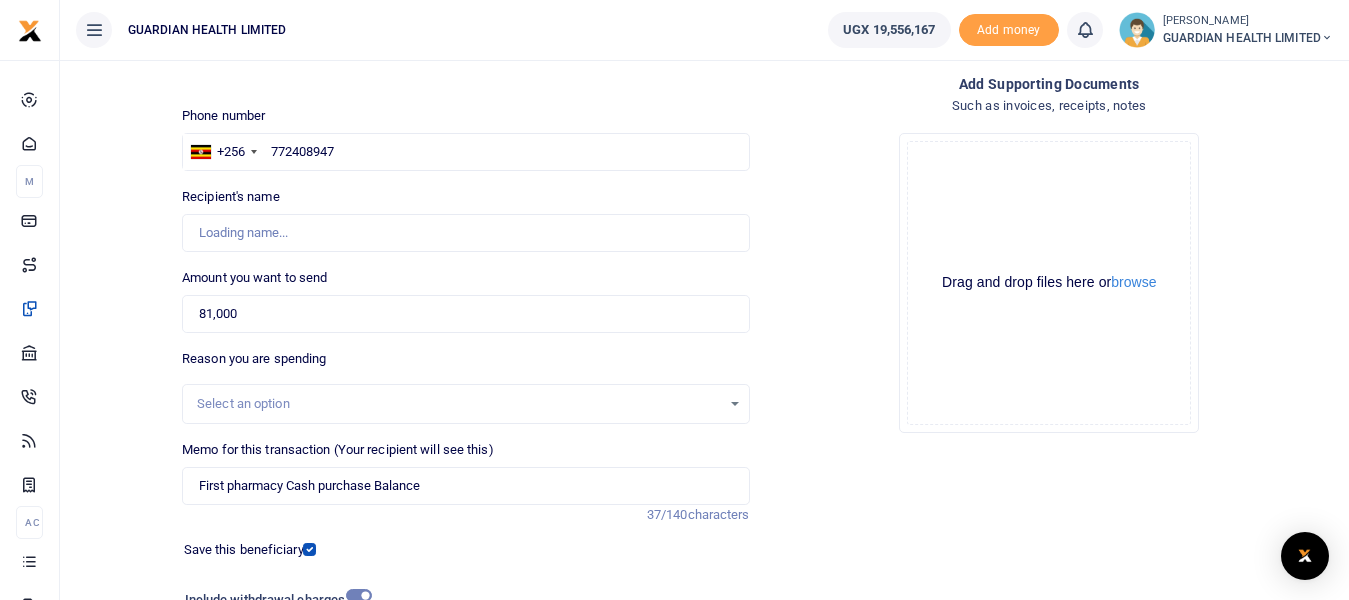 click on "Select an option" at bounding box center (458, 404) 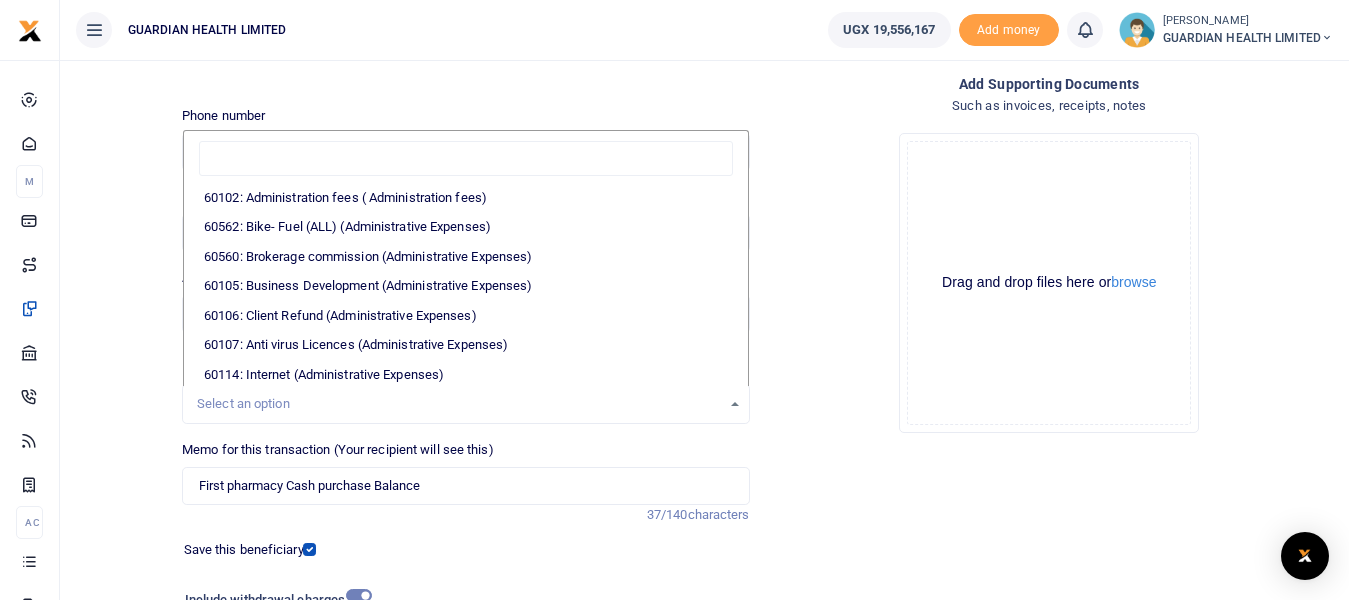 scroll, scrollTop: 980, scrollLeft: 0, axis: vertical 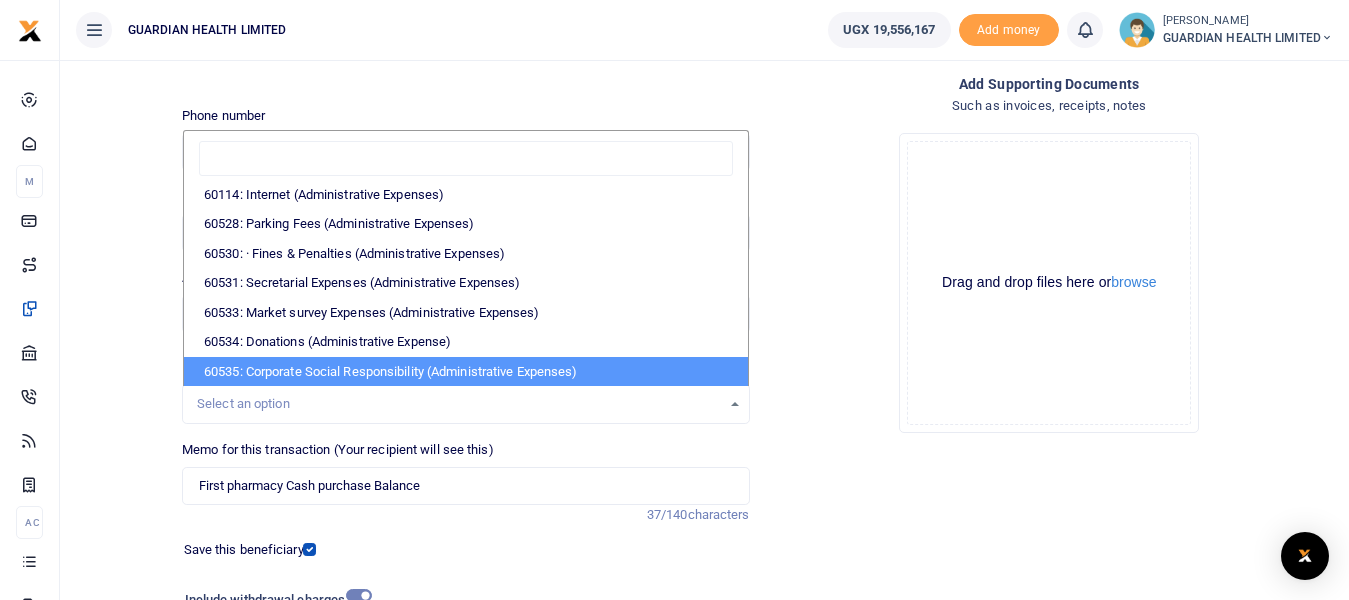 click on "Drag and drop files here or  browse Powered by  Uppy" 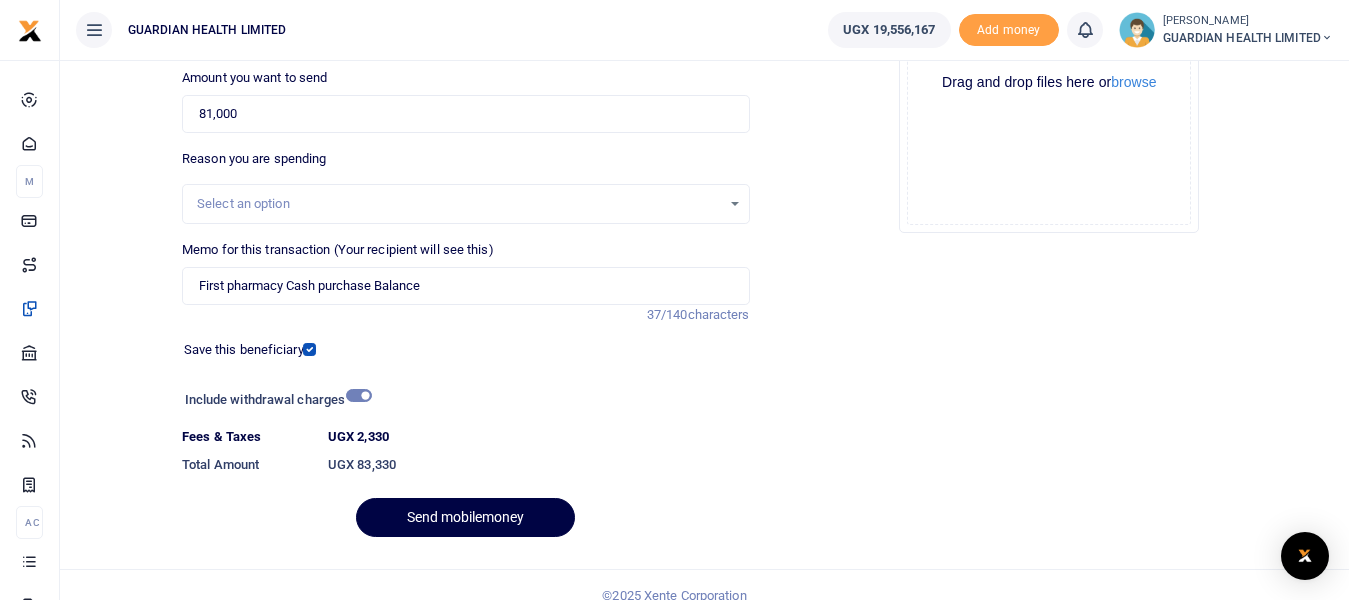 scroll, scrollTop: 200, scrollLeft: 0, axis: vertical 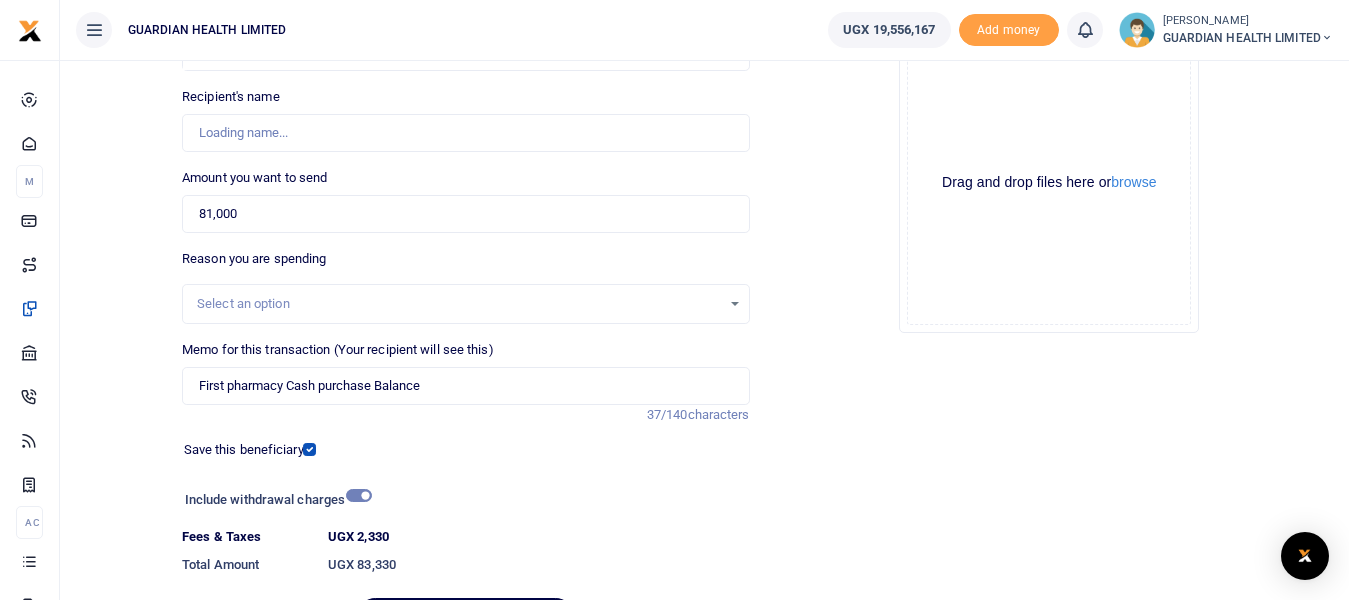 click on "Select an option" at bounding box center (458, 304) 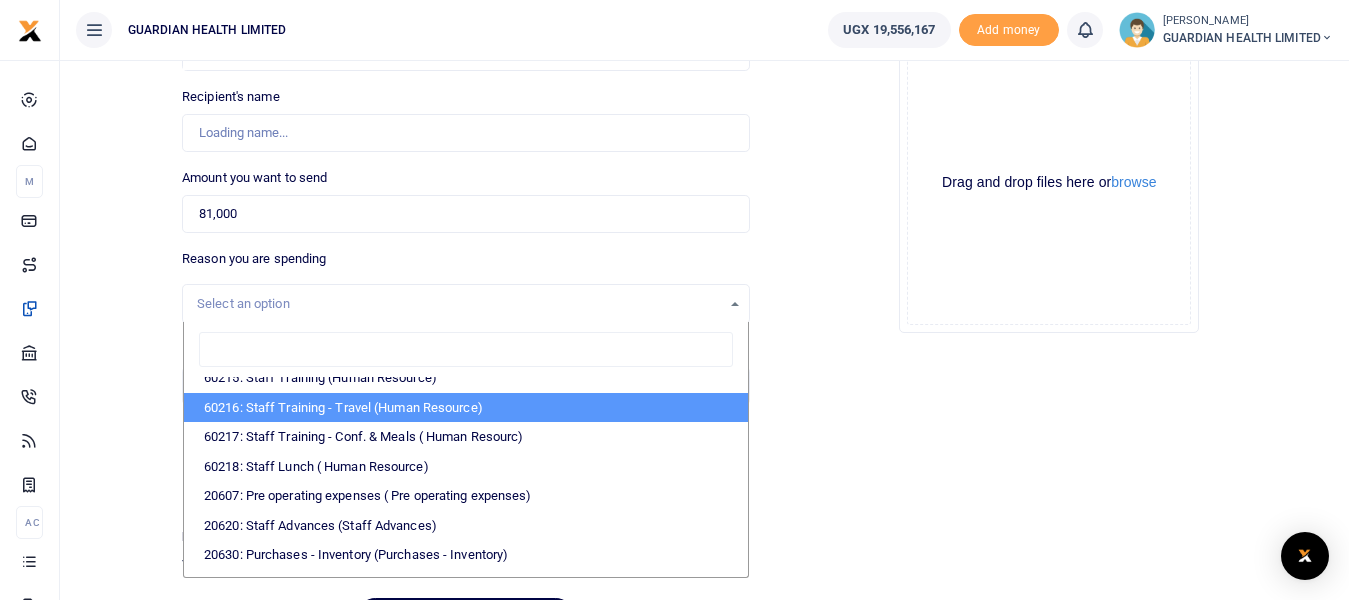 scroll, scrollTop: 600, scrollLeft: 0, axis: vertical 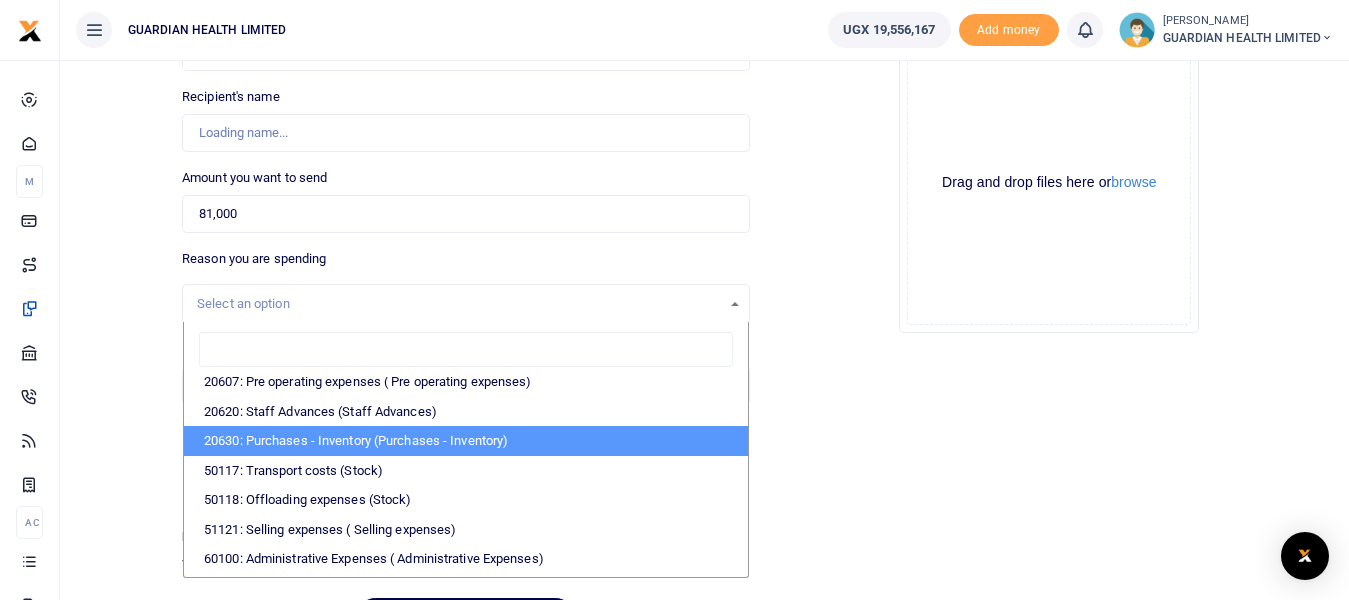 click on "20630: Purchases - Inventory (Purchases - Inventory)" at bounding box center (465, 441) 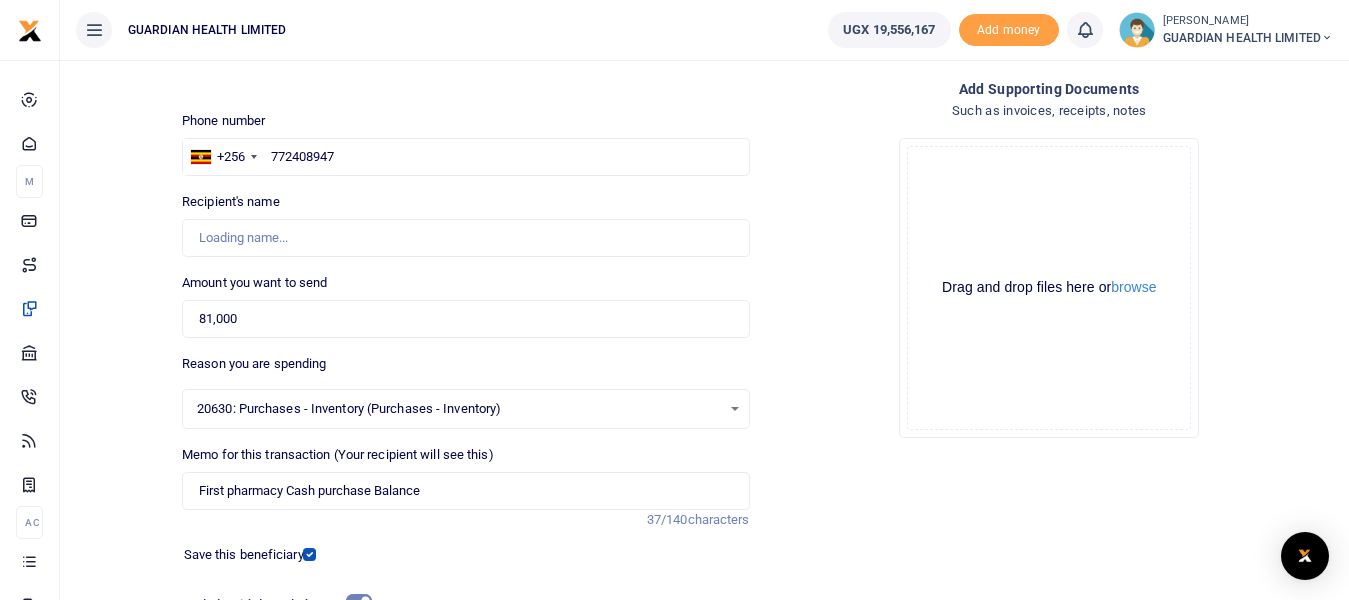scroll, scrollTop: 0, scrollLeft: 0, axis: both 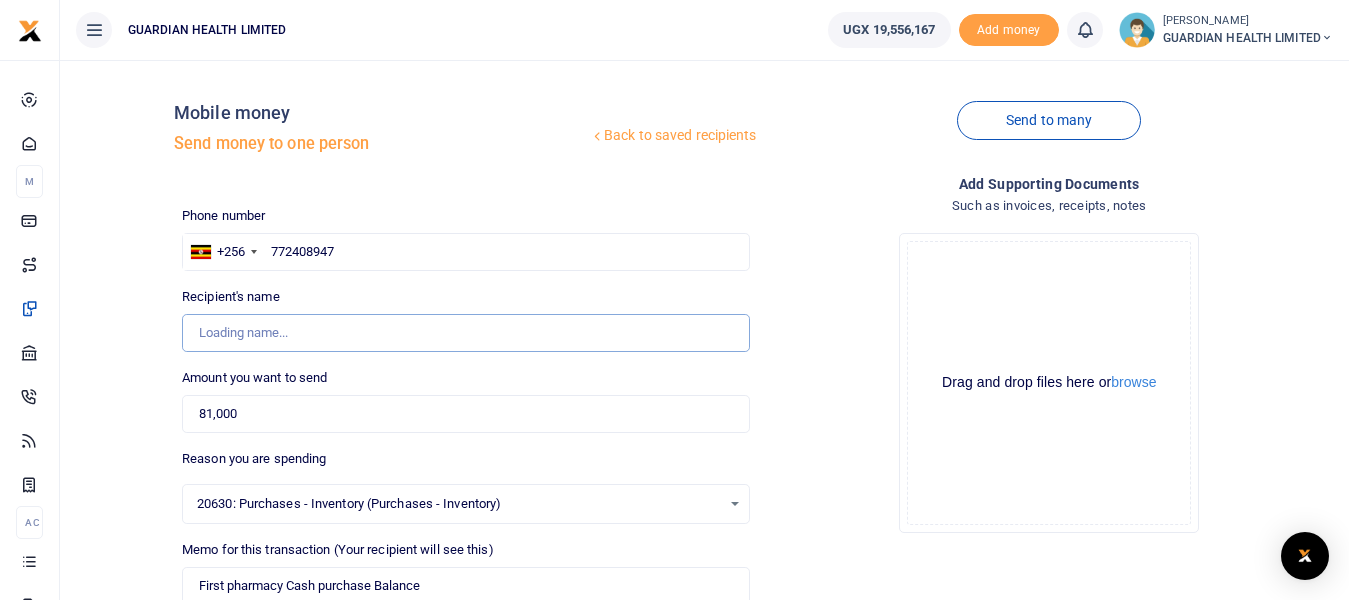 drag, startPoint x: 328, startPoint y: 337, endPoint x: 341, endPoint y: 325, distance: 17.691807 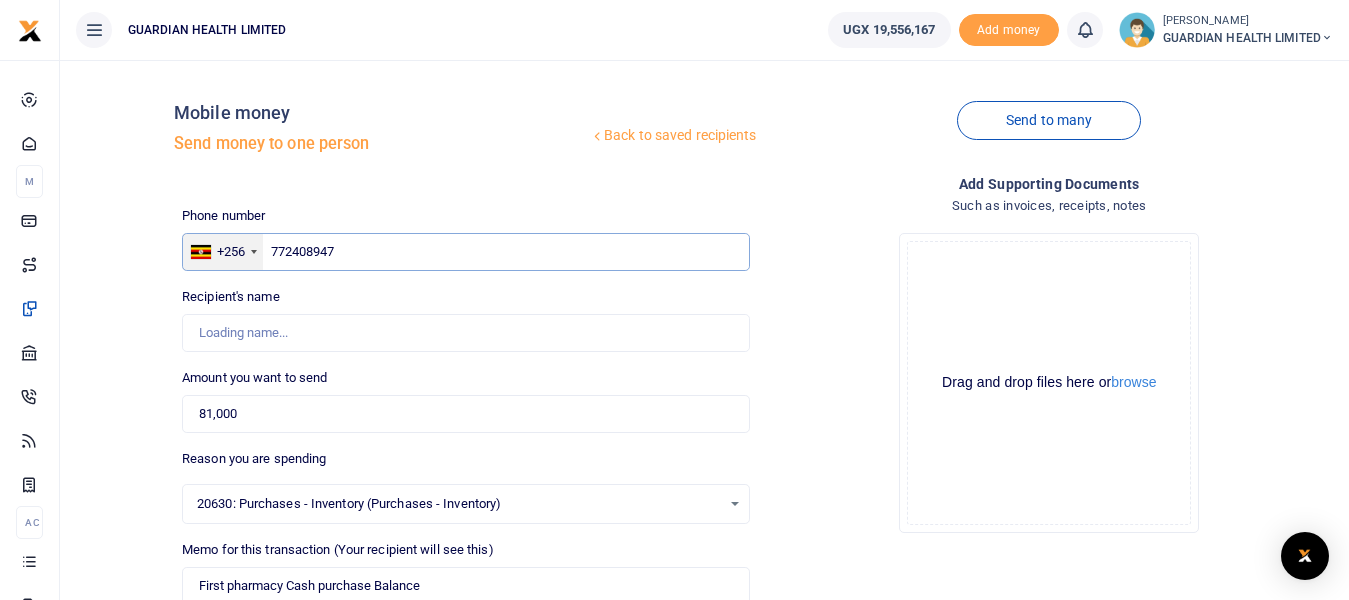 drag, startPoint x: 386, startPoint y: 251, endPoint x: 196, endPoint y: 240, distance: 190.31816 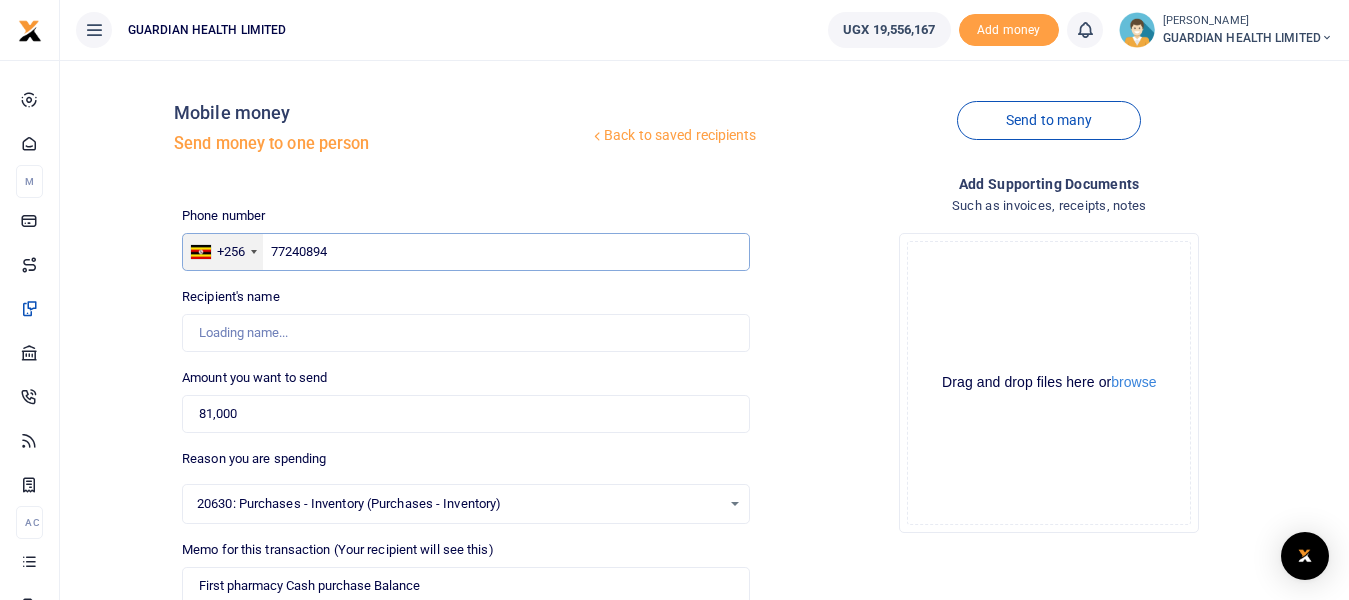 type on "772408947" 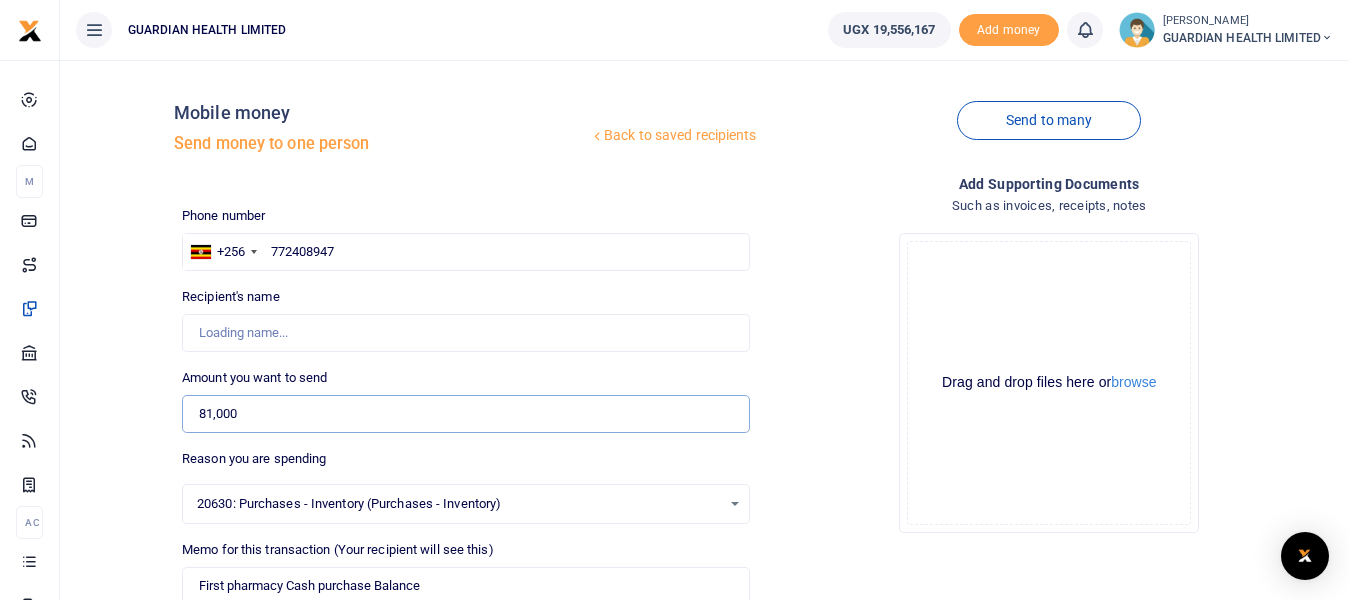 click on "81,000" at bounding box center (465, 414) 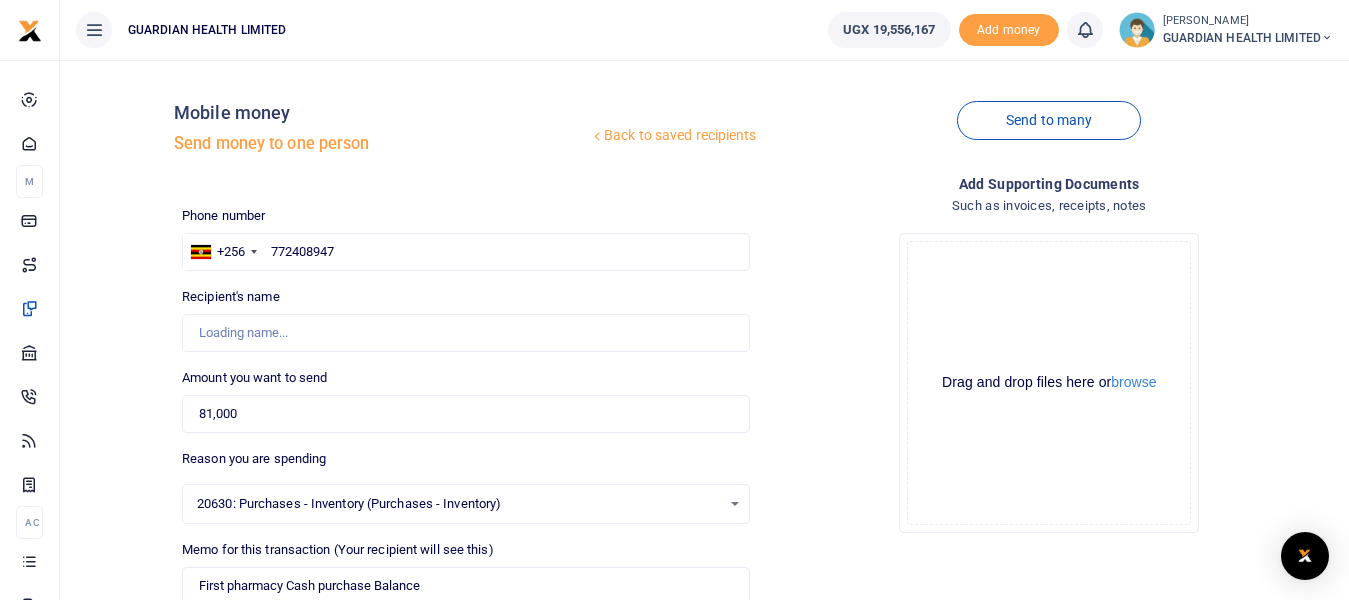 click on "20630: Purchases - Inventory (Purchases - Inventory)" at bounding box center (458, 504) 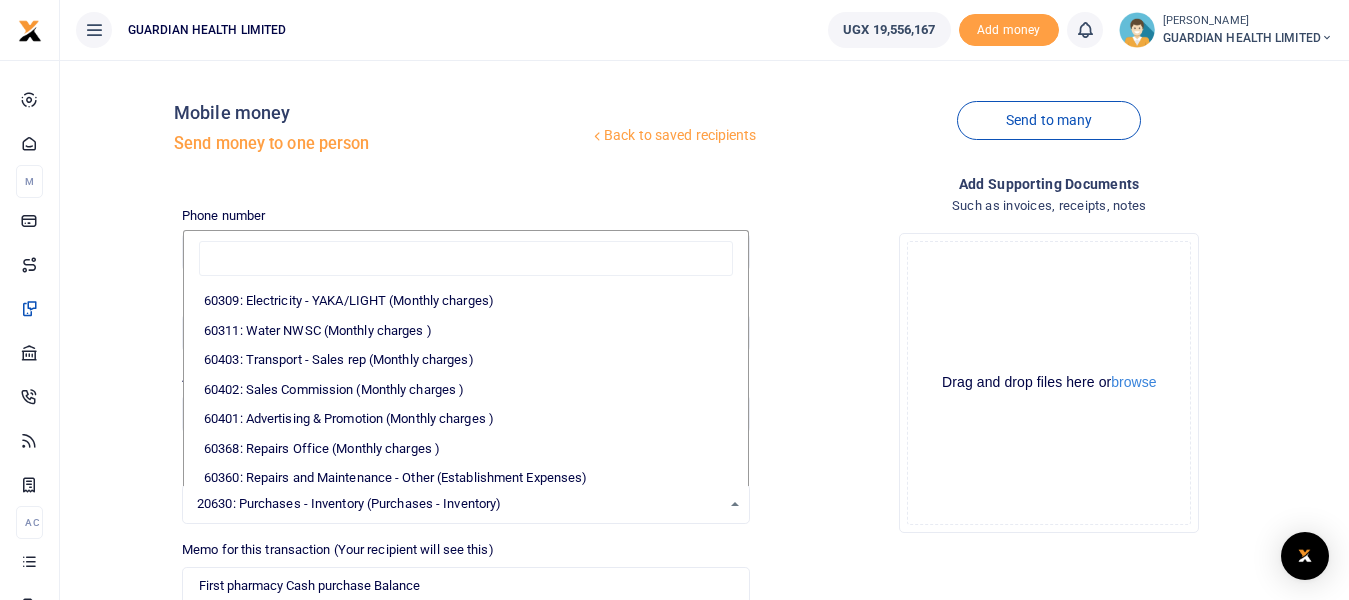 click on "20630: Purchases - Inventory (Purchases - Inventory)" at bounding box center [458, 504] 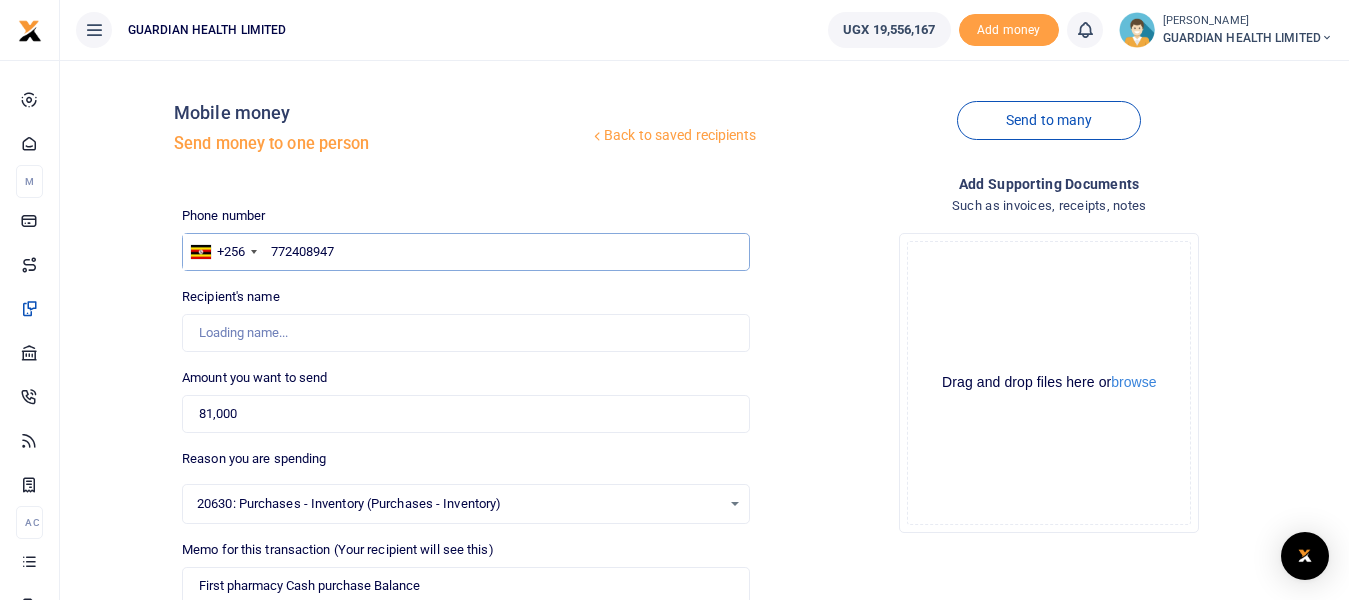click on "772408947" at bounding box center (465, 252) 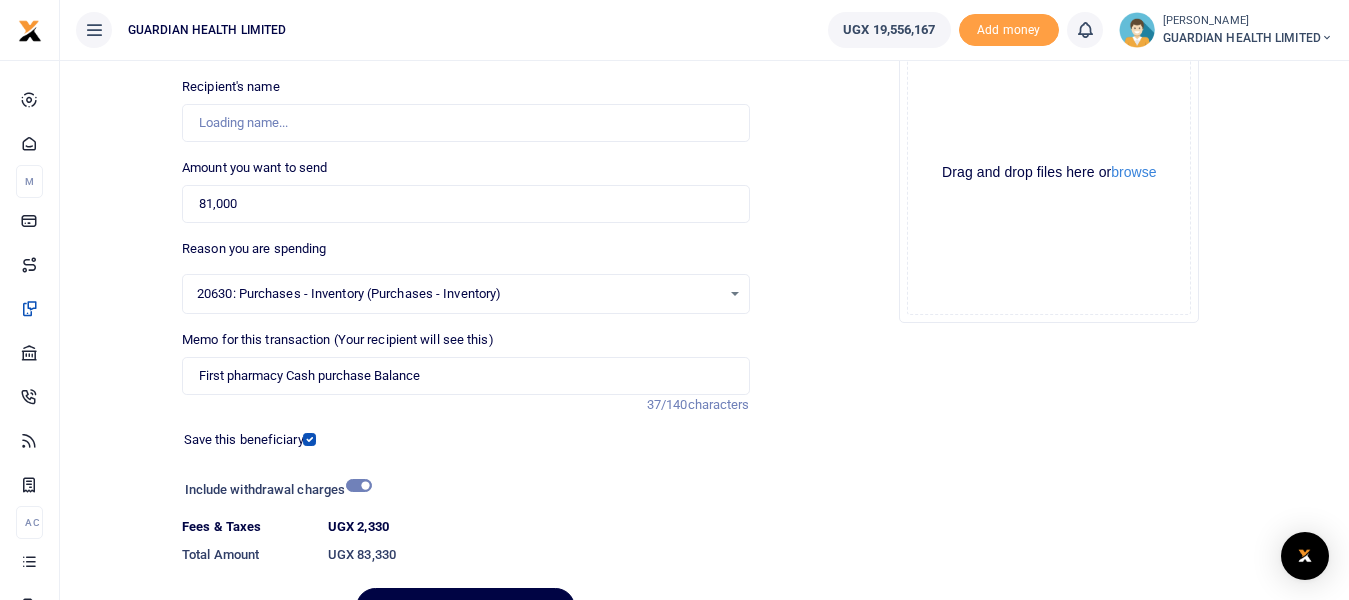 scroll, scrollTop: 321, scrollLeft: 0, axis: vertical 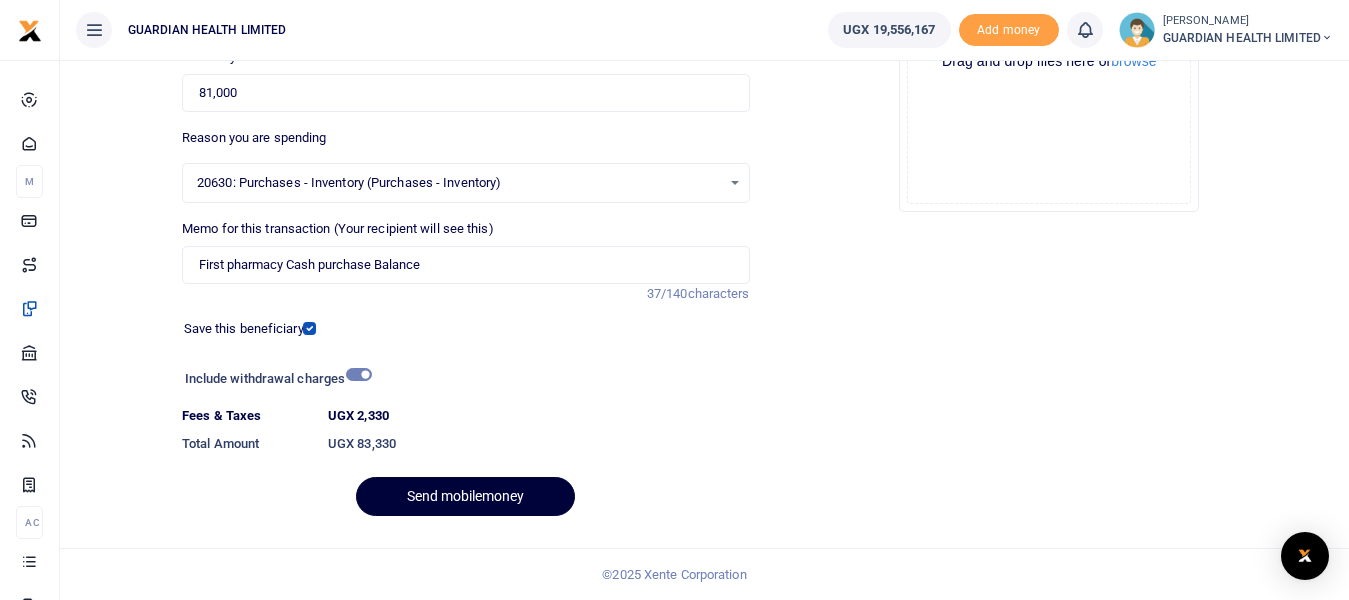 click on "Send mobilemoney" at bounding box center (465, 496) 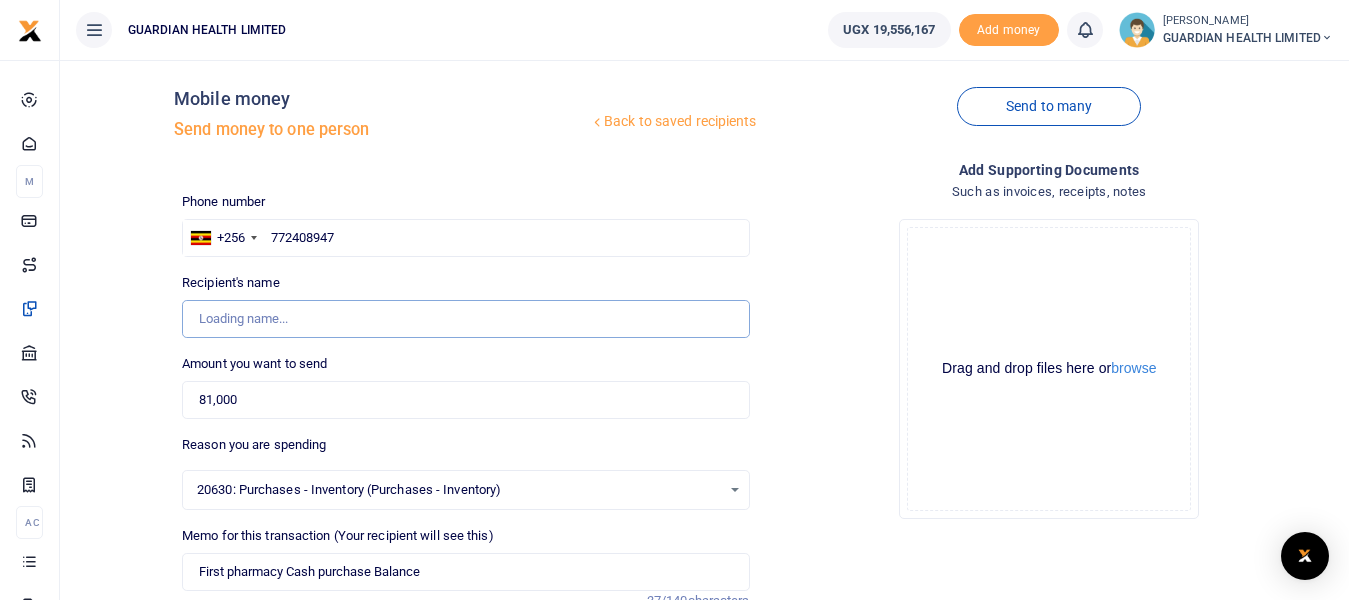 scroll, scrollTop: 0, scrollLeft: 0, axis: both 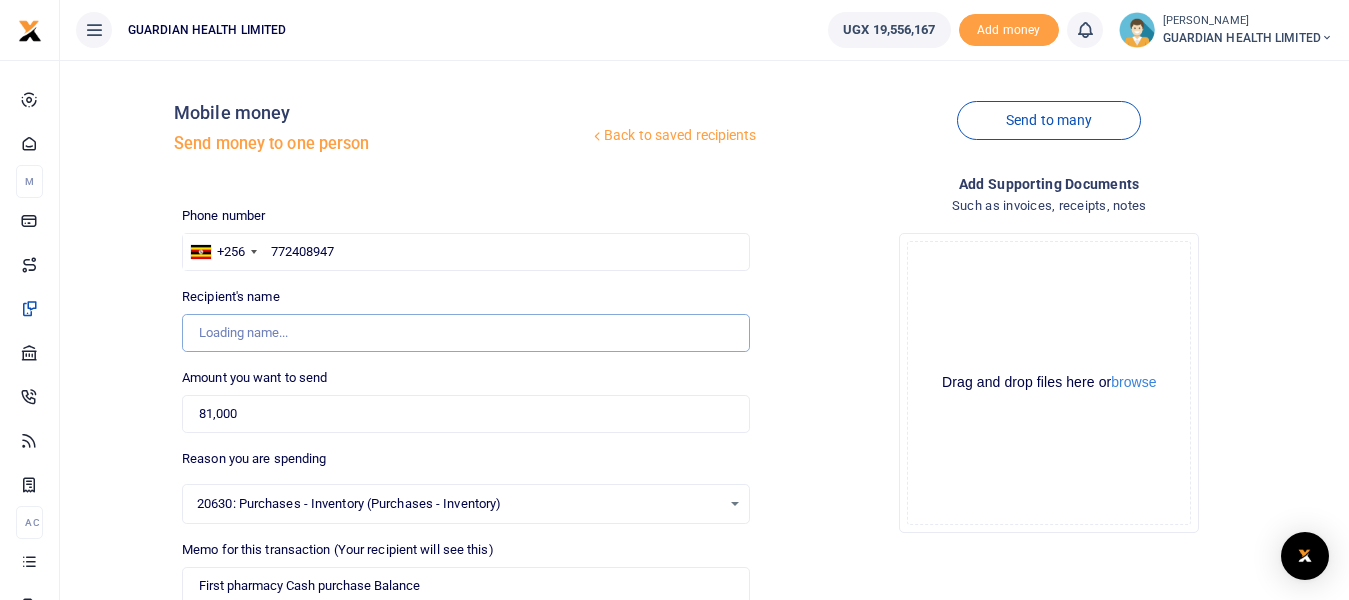 click on "Recipient's name" at bounding box center [465, 333] 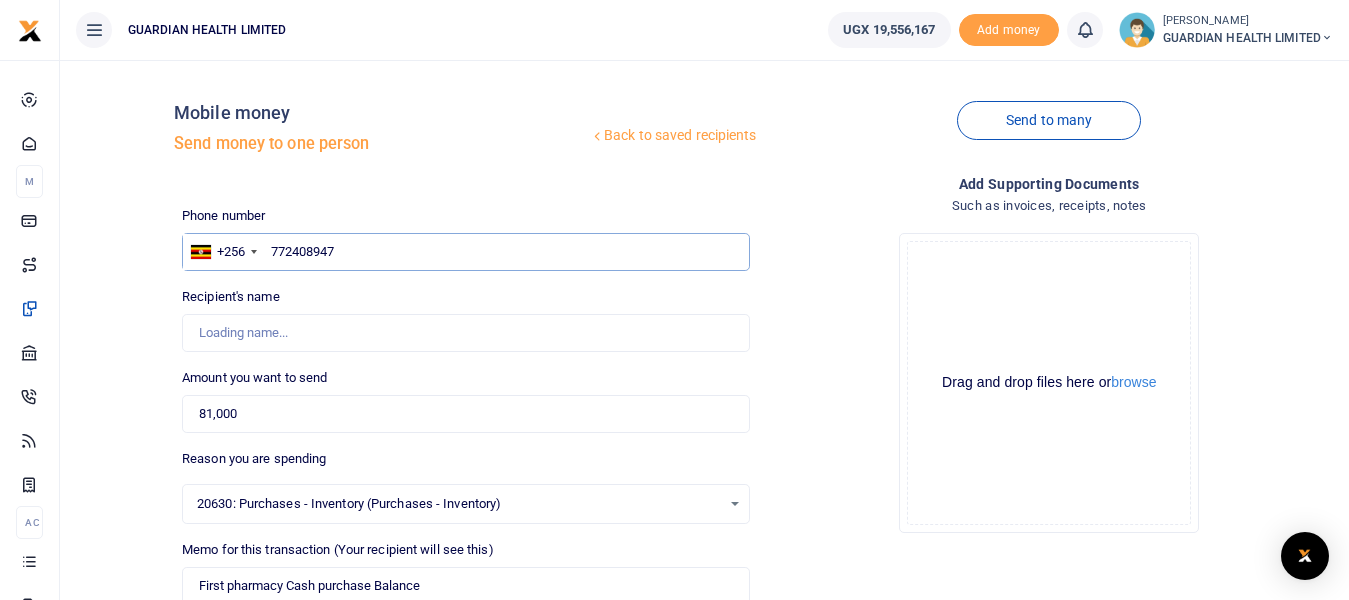click on "772408947" at bounding box center [465, 252] 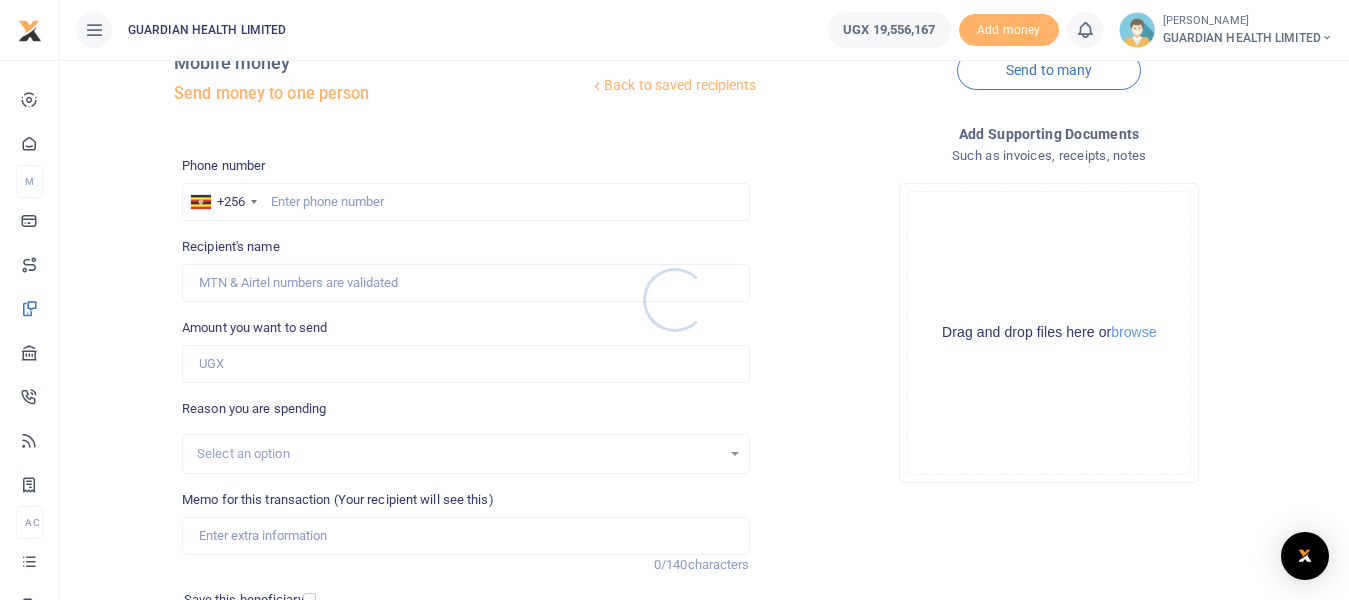 scroll, scrollTop: 100, scrollLeft: 0, axis: vertical 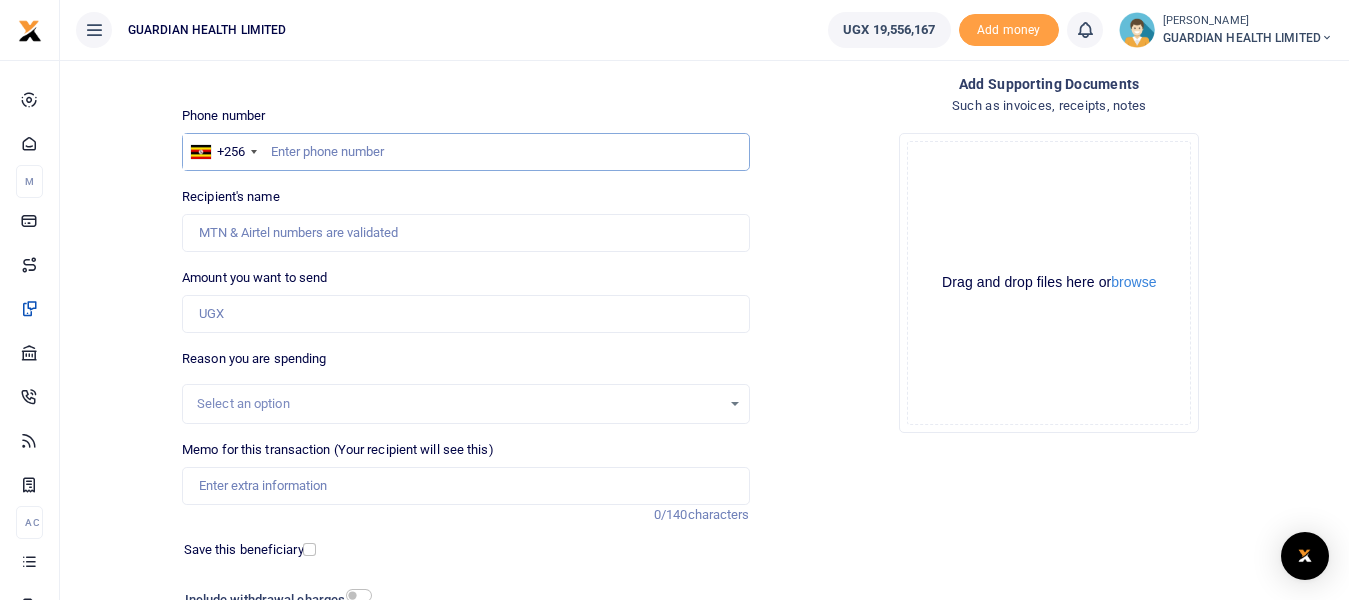 click at bounding box center [465, 152] 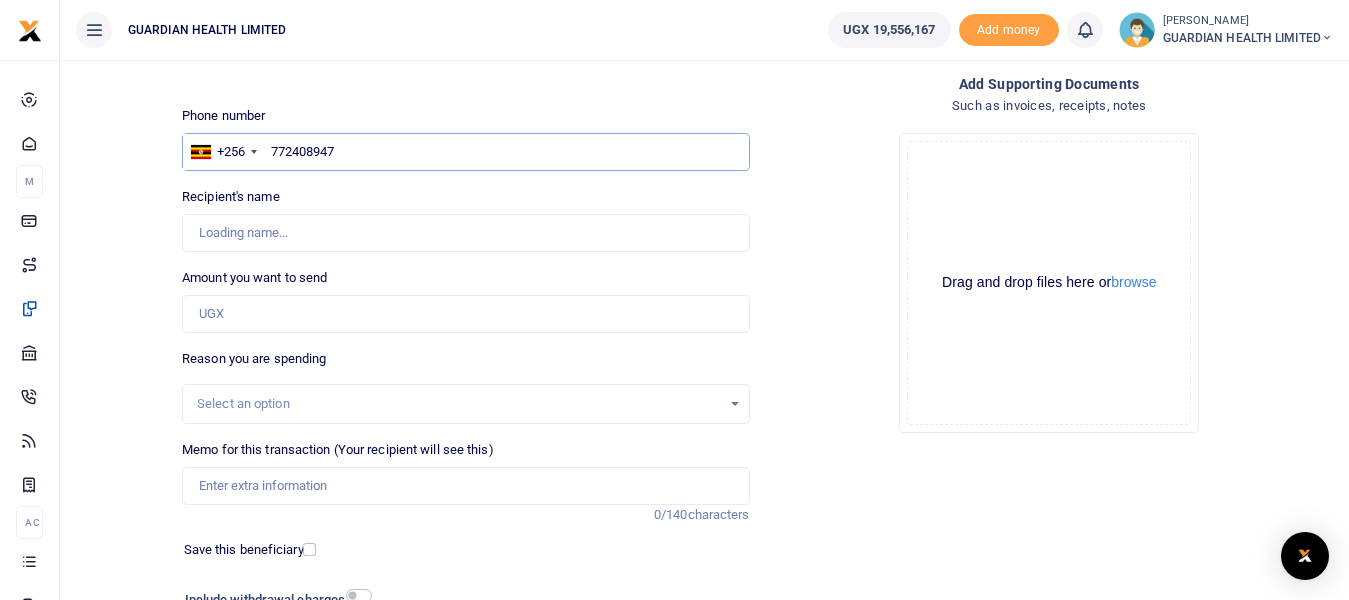 type on "772408947" 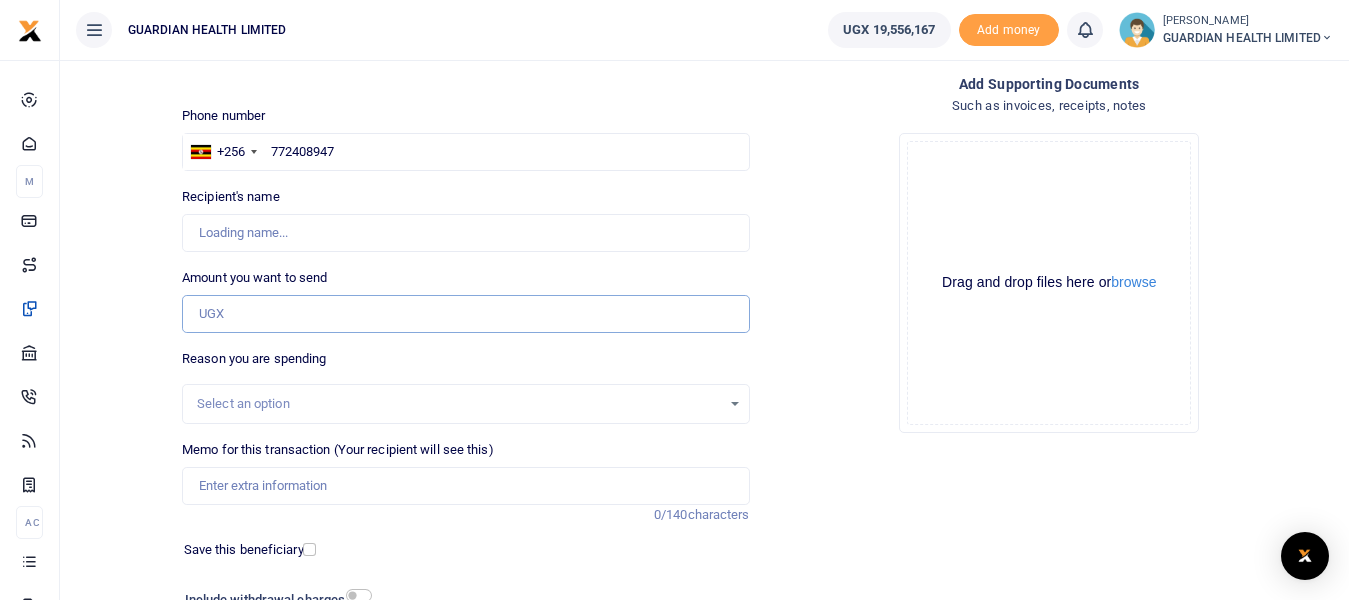 click on "Amount you want to send" at bounding box center (465, 314) 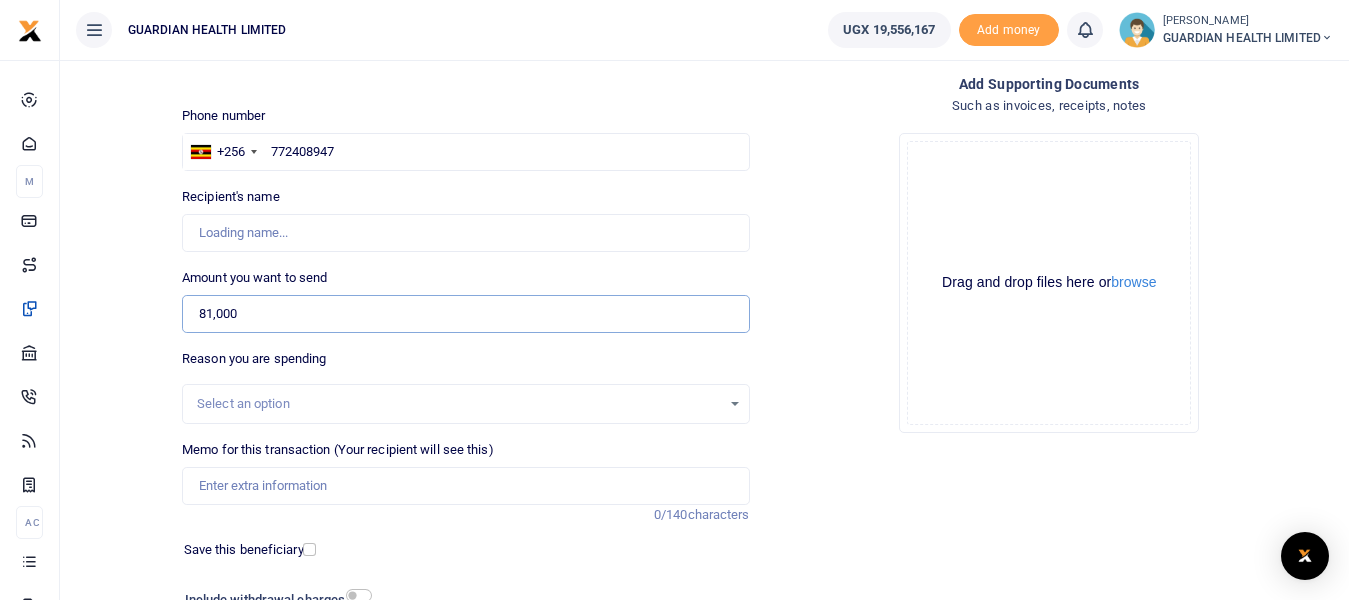 type on "81,000" 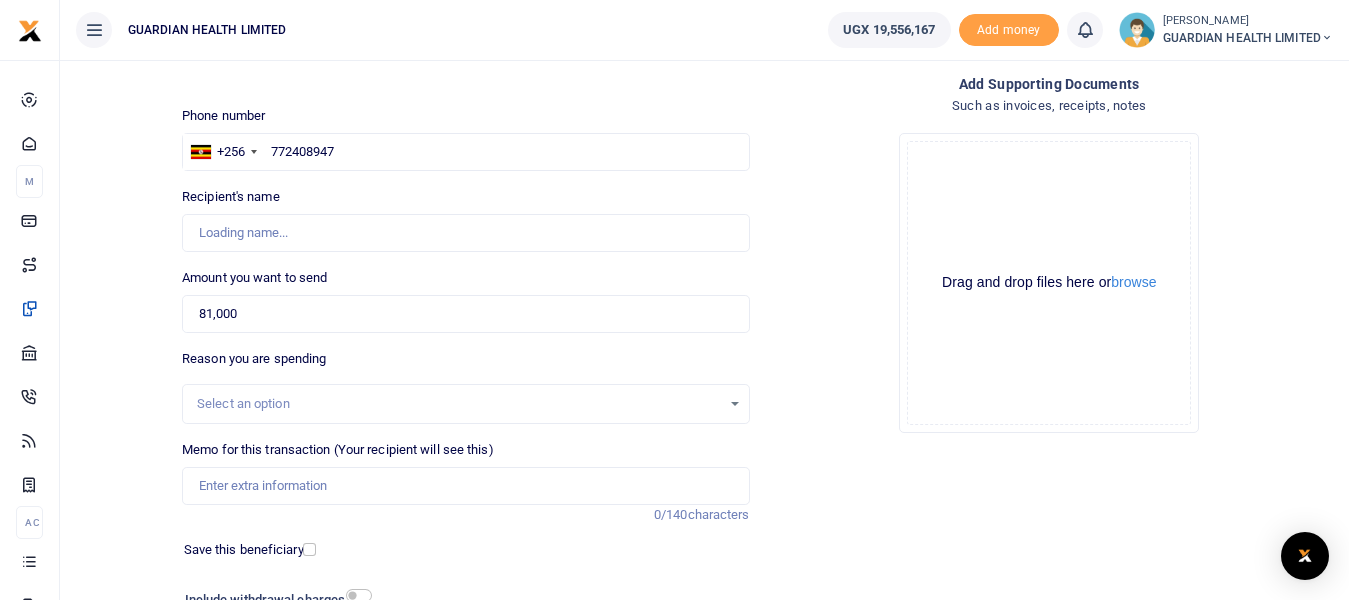 click on "Select an option" at bounding box center [458, 404] 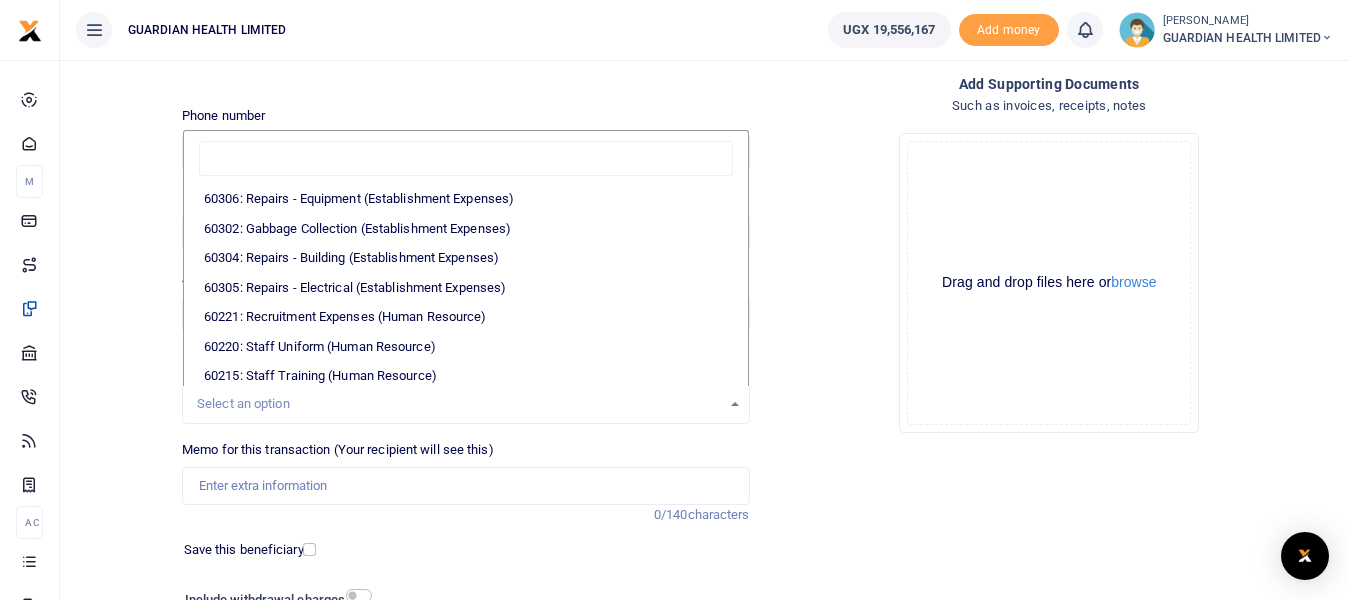 scroll, scrollTop: 500, scrollLeft: 0, axis: vertical 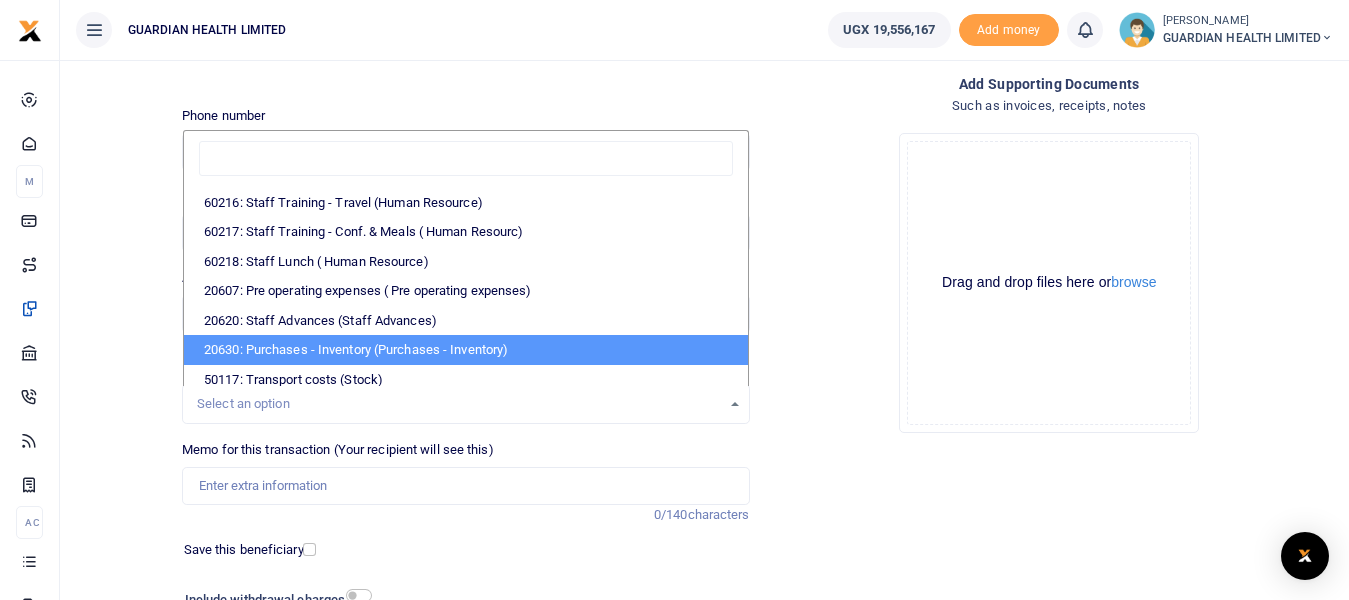 click on "20630: Purchases - Inventory (Purchases - Inventory)" at bounding box center (465, 350) 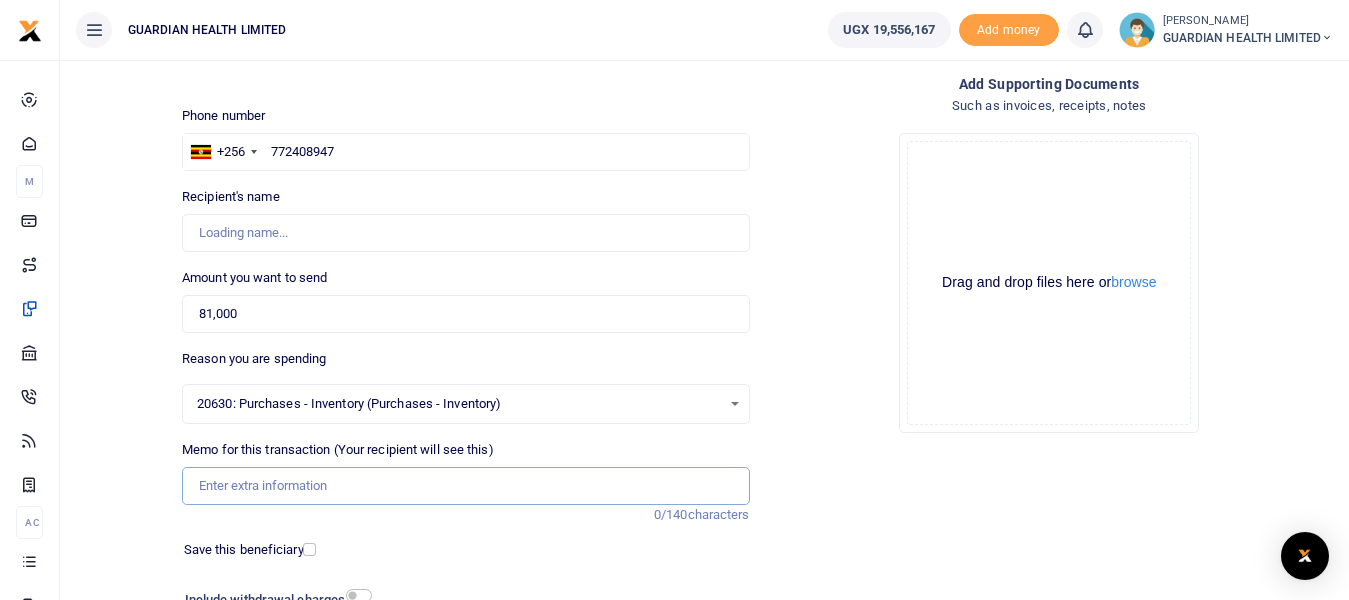 click on "Memo for this transaction (Your recipient will see this)" at bounding box center (465, 486) 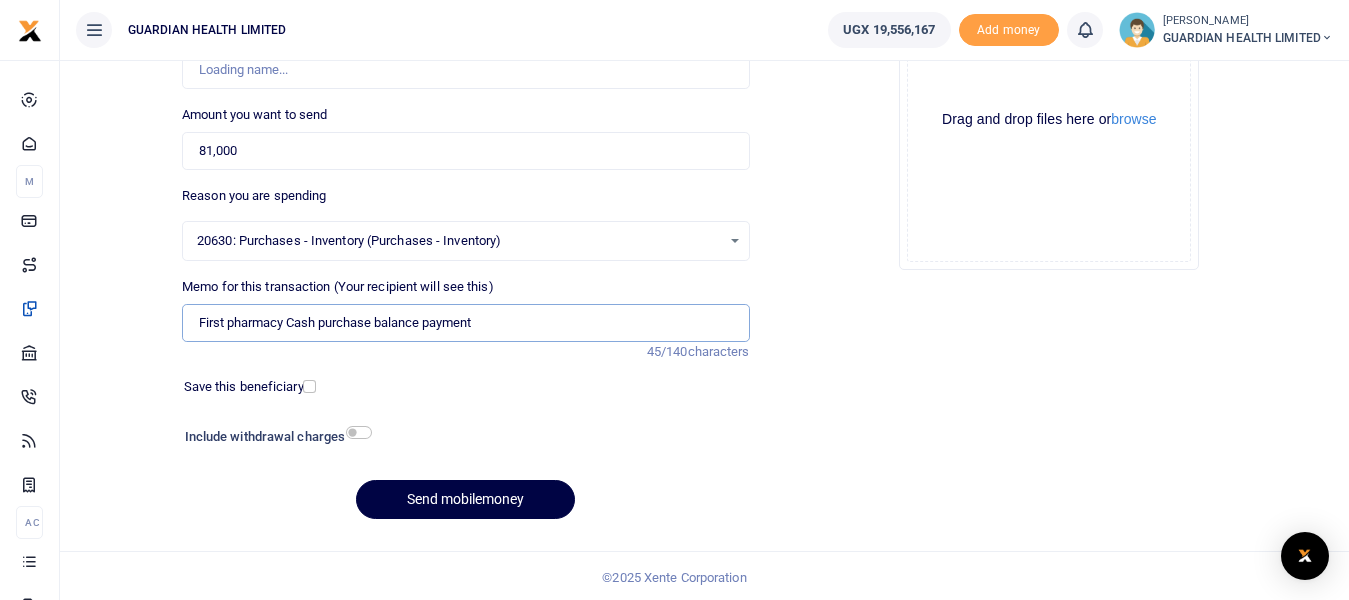 scroll, scrollTop: 266, scrollLeft: 0, axis: vertical 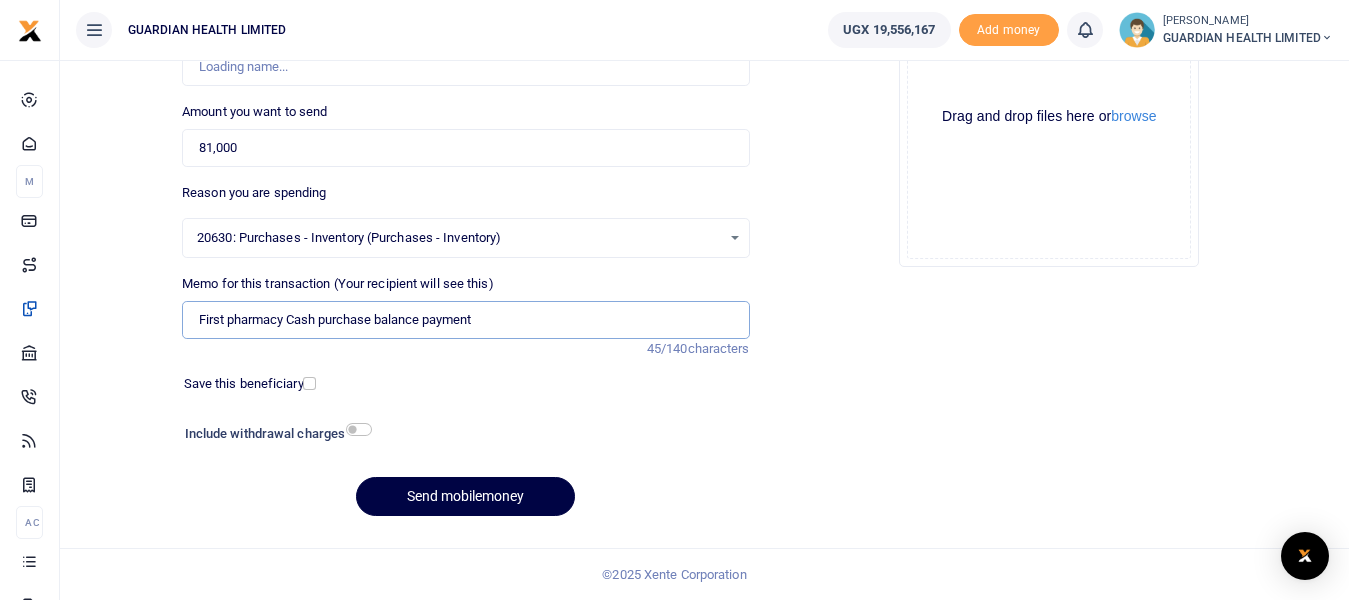 type on "First pharmacy Cash purchase balance payment" 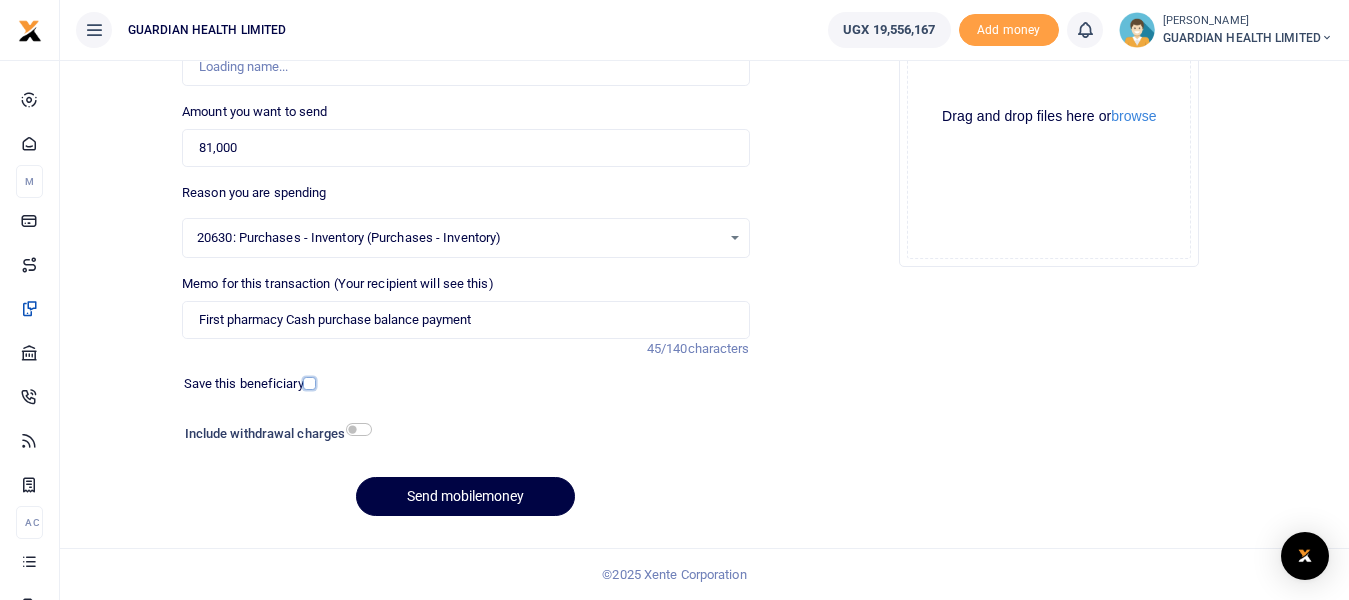 click at bounding box center (309, 383) 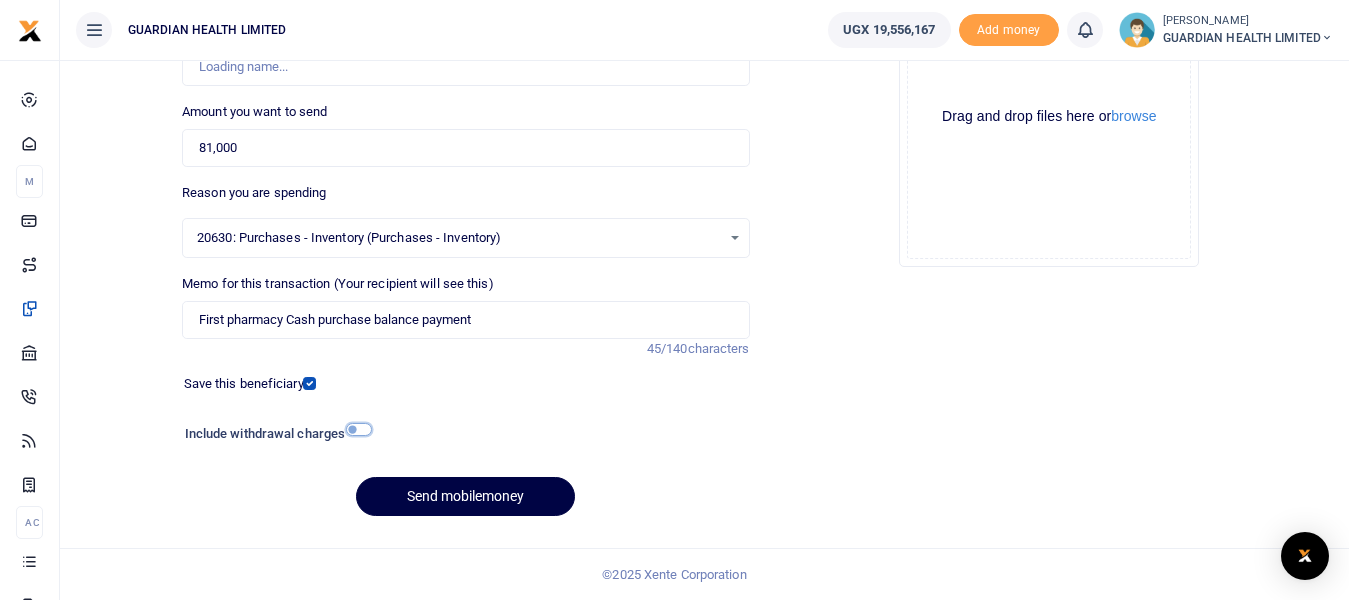 click at bounding box center (359, 429) 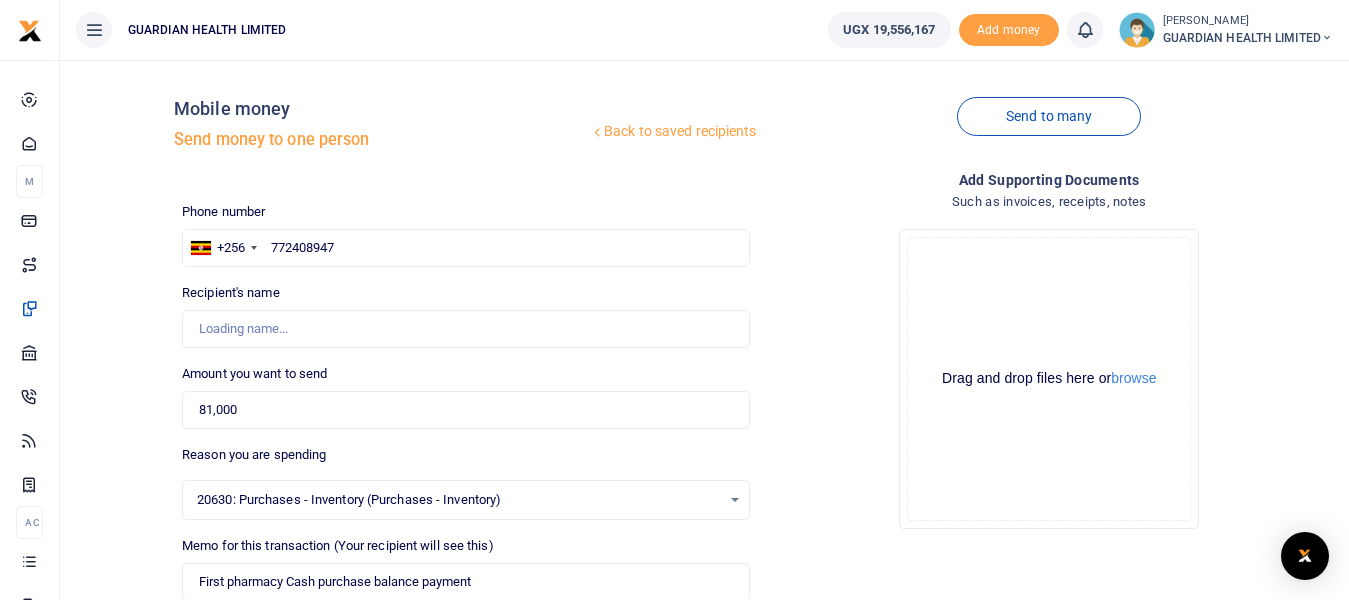 scroll, scrollTop: 0, scrollLeft: 0, axis: both 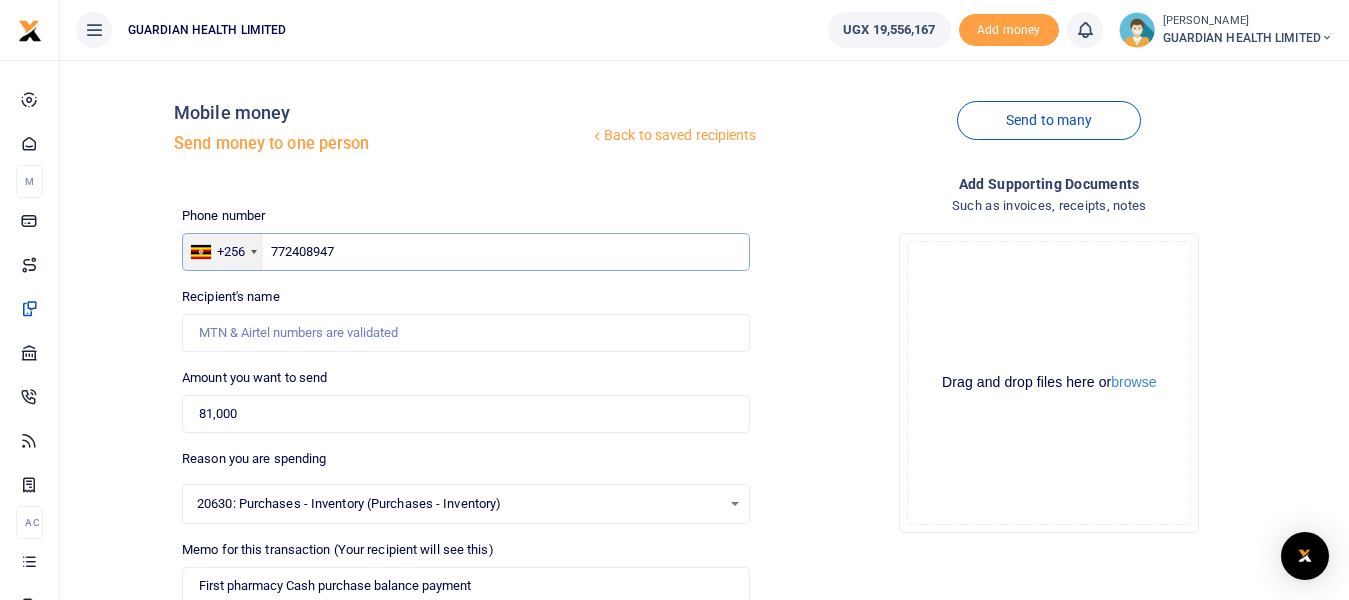 drag, startPoint x: 389, startPoint y: 244, endPoint x: 227, endPoint y: 251, distance: 162.15117 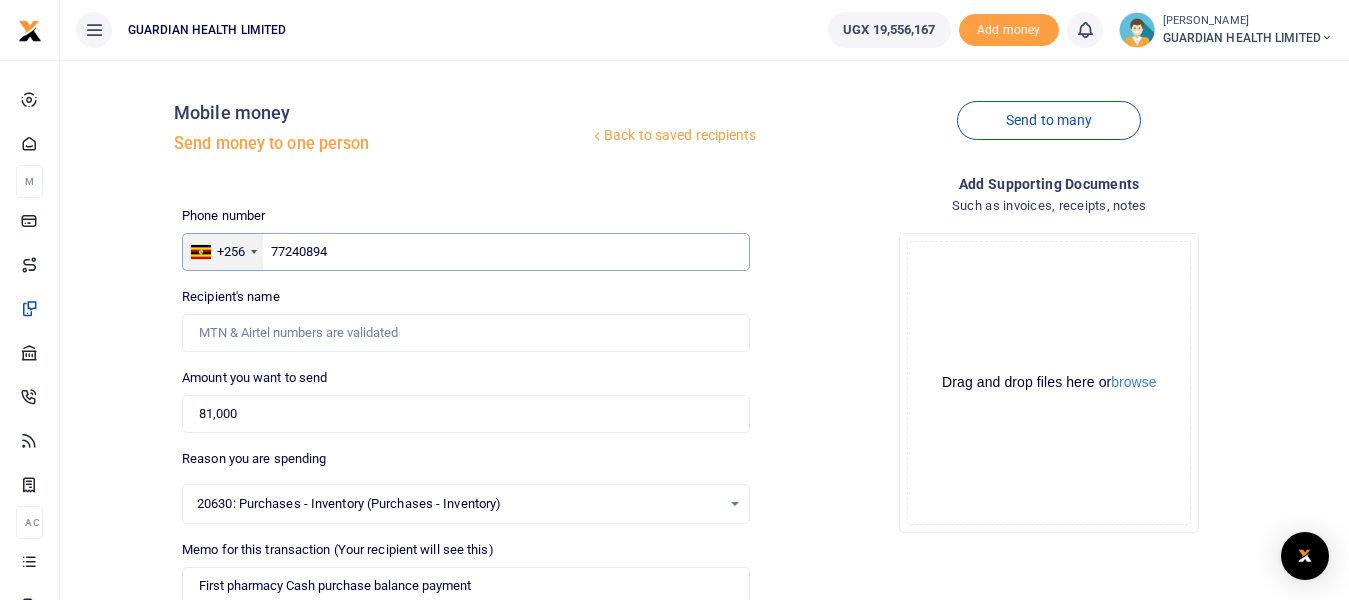 type on "772408947" 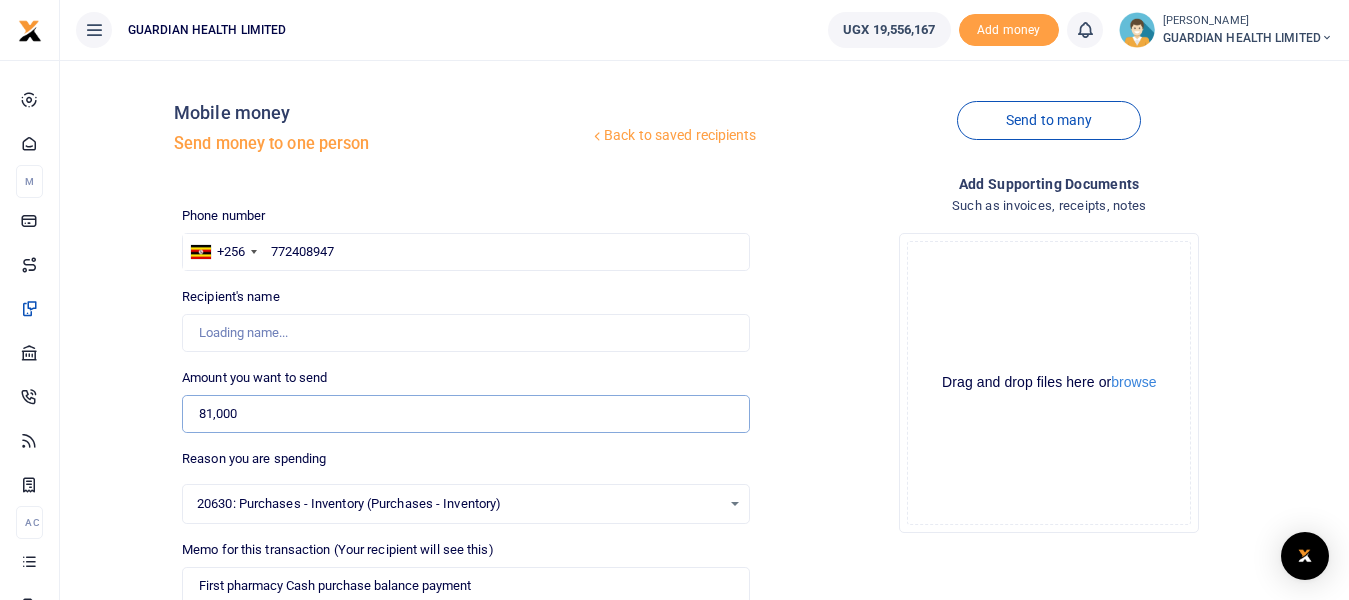 click on "81,000" at bounding box center (465, 414) 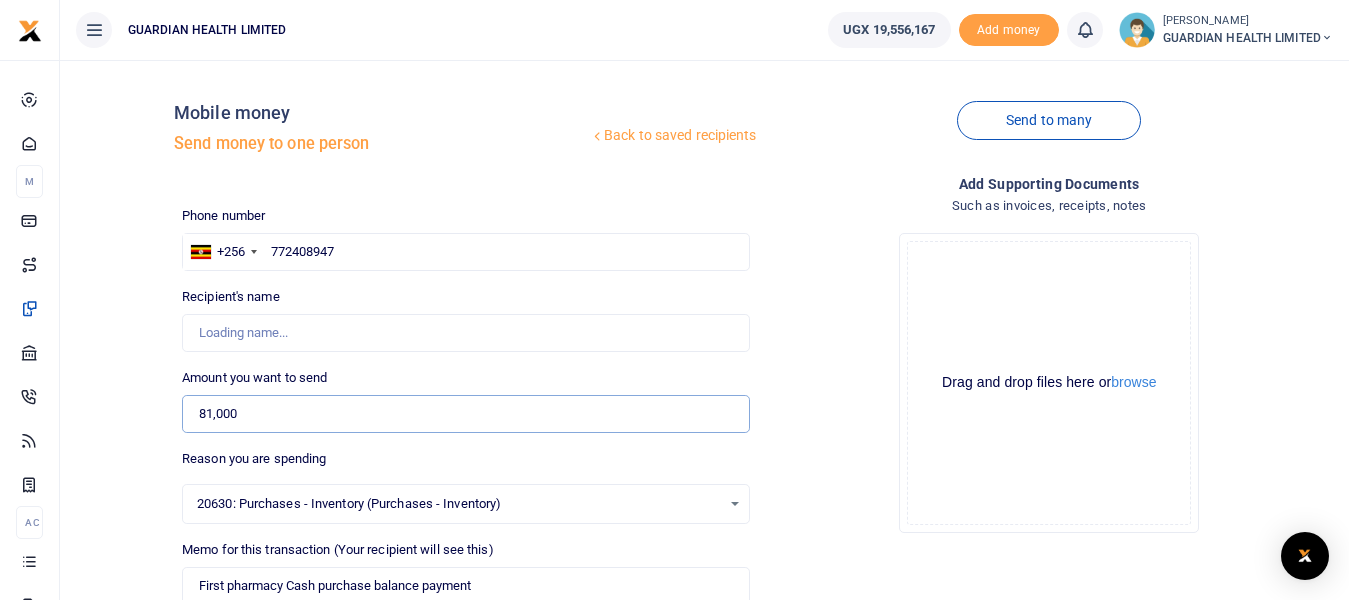 type on "Isaac Orute Odong" 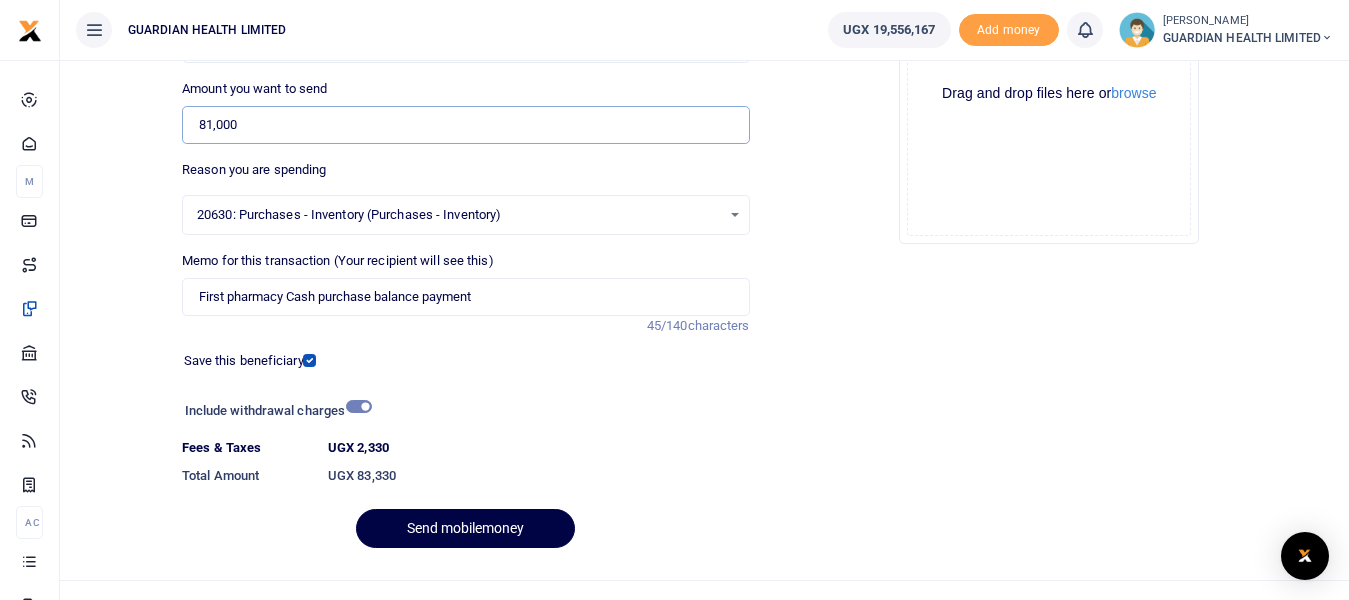 scroll, scrollTop: 321, scrollLeft: 0, axis: vertical 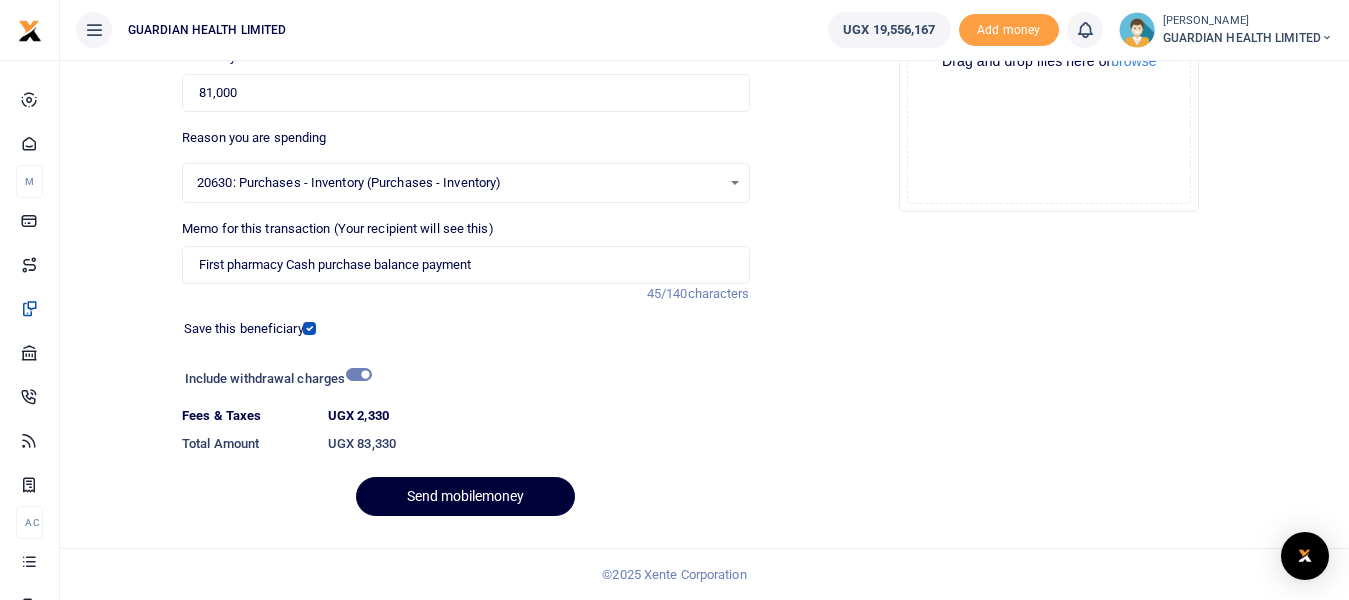 click on "Send mobilemoney" at bounding box center [465, 496] 